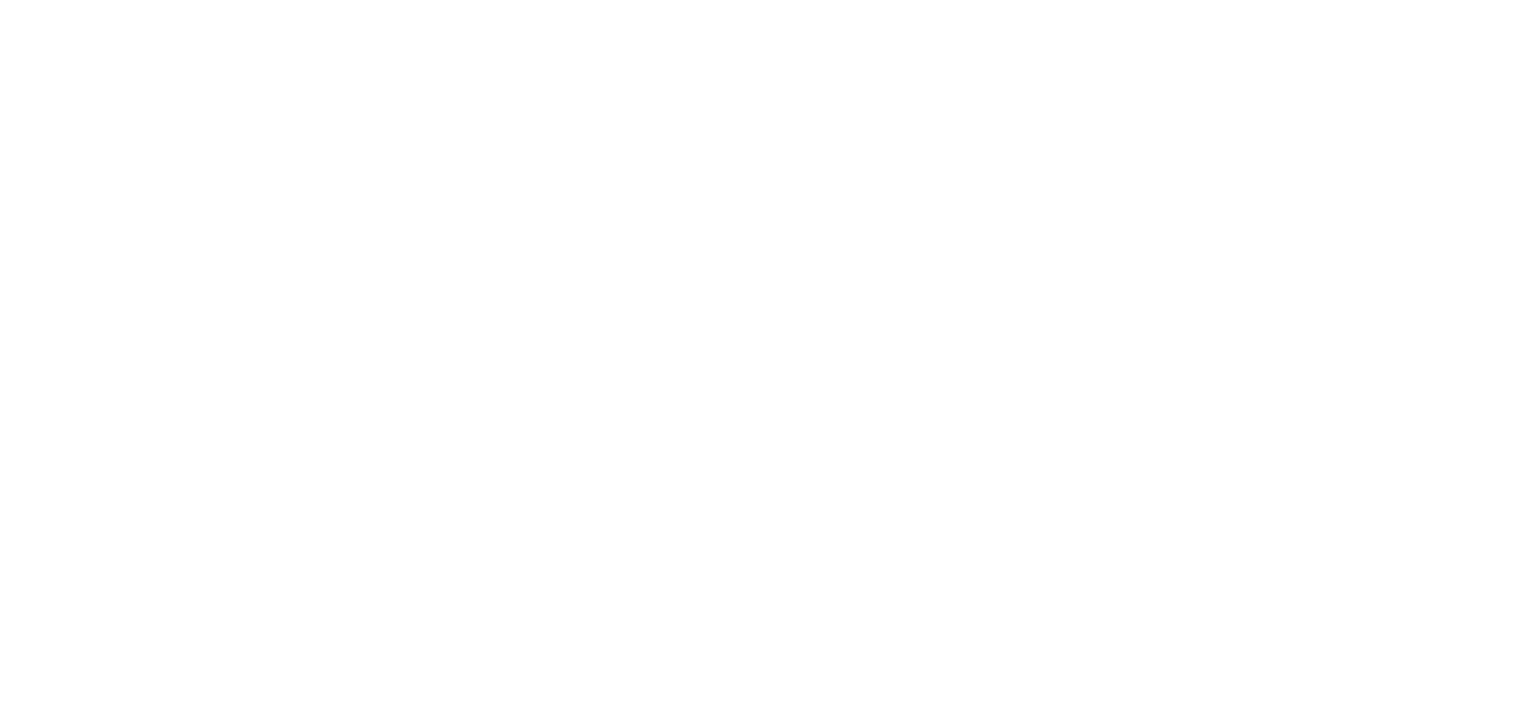 scroll, scrollTop: 0, scrollLeft: 0, axis: both 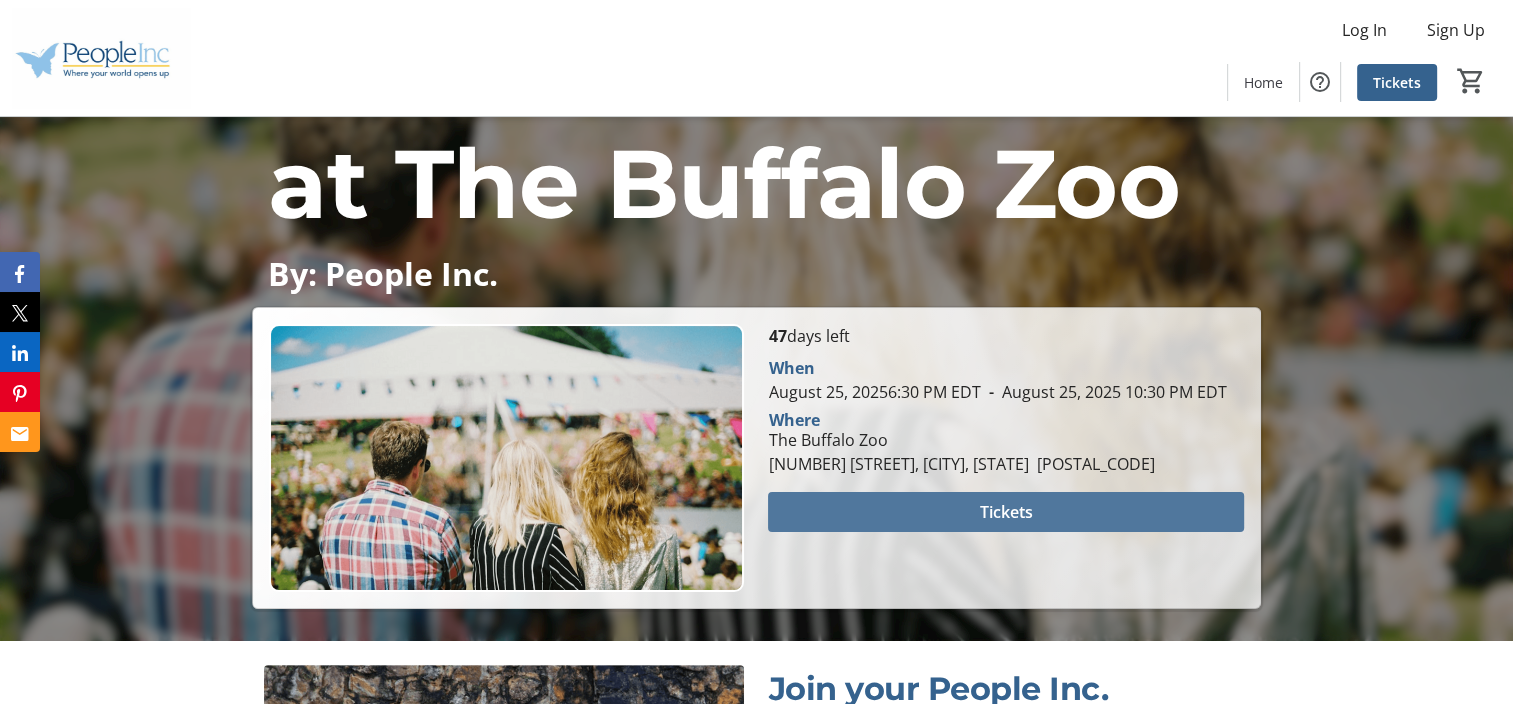 click on "Tickets" at bounding box center (1006, 512) 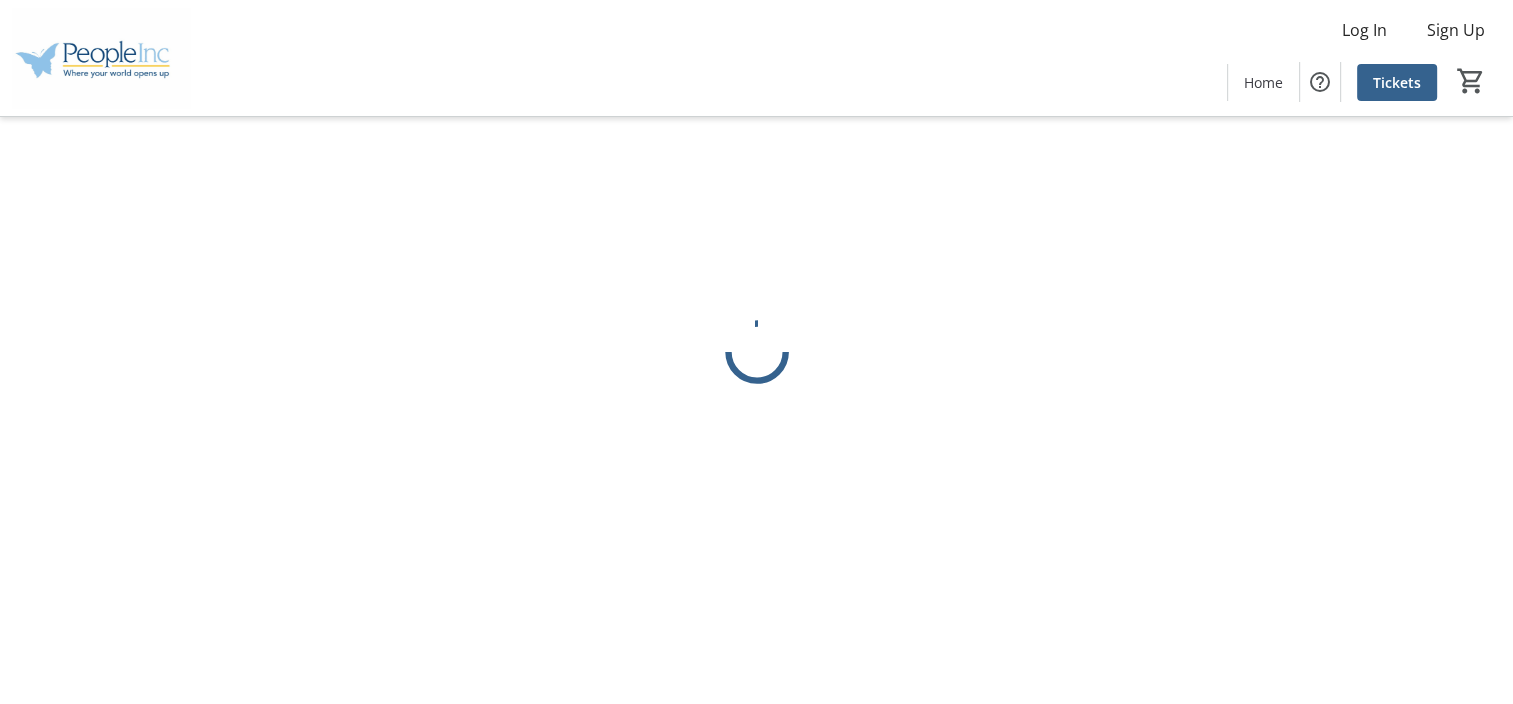 scroll, scrollTop: 0, scrollLeft: 0, axis: both 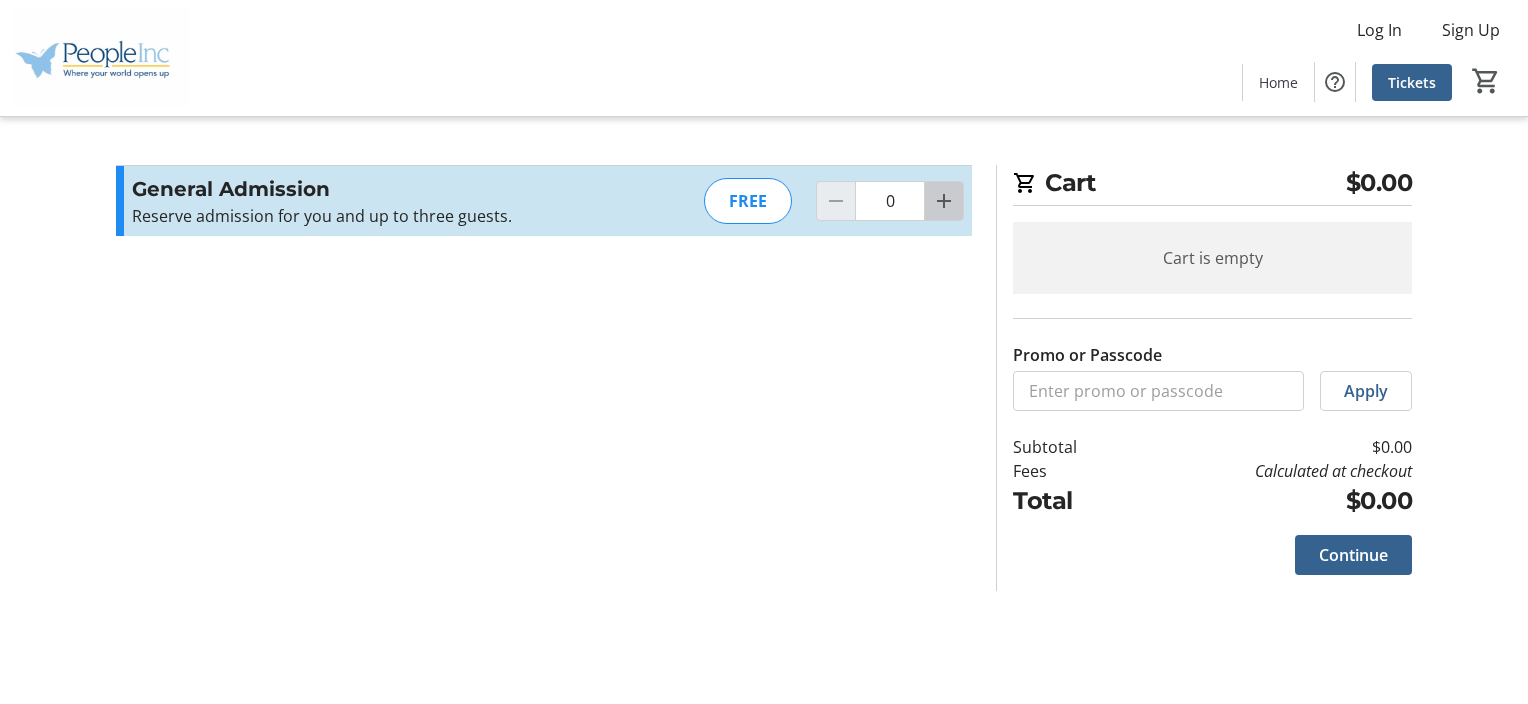 click at bounding box center (944, 201) 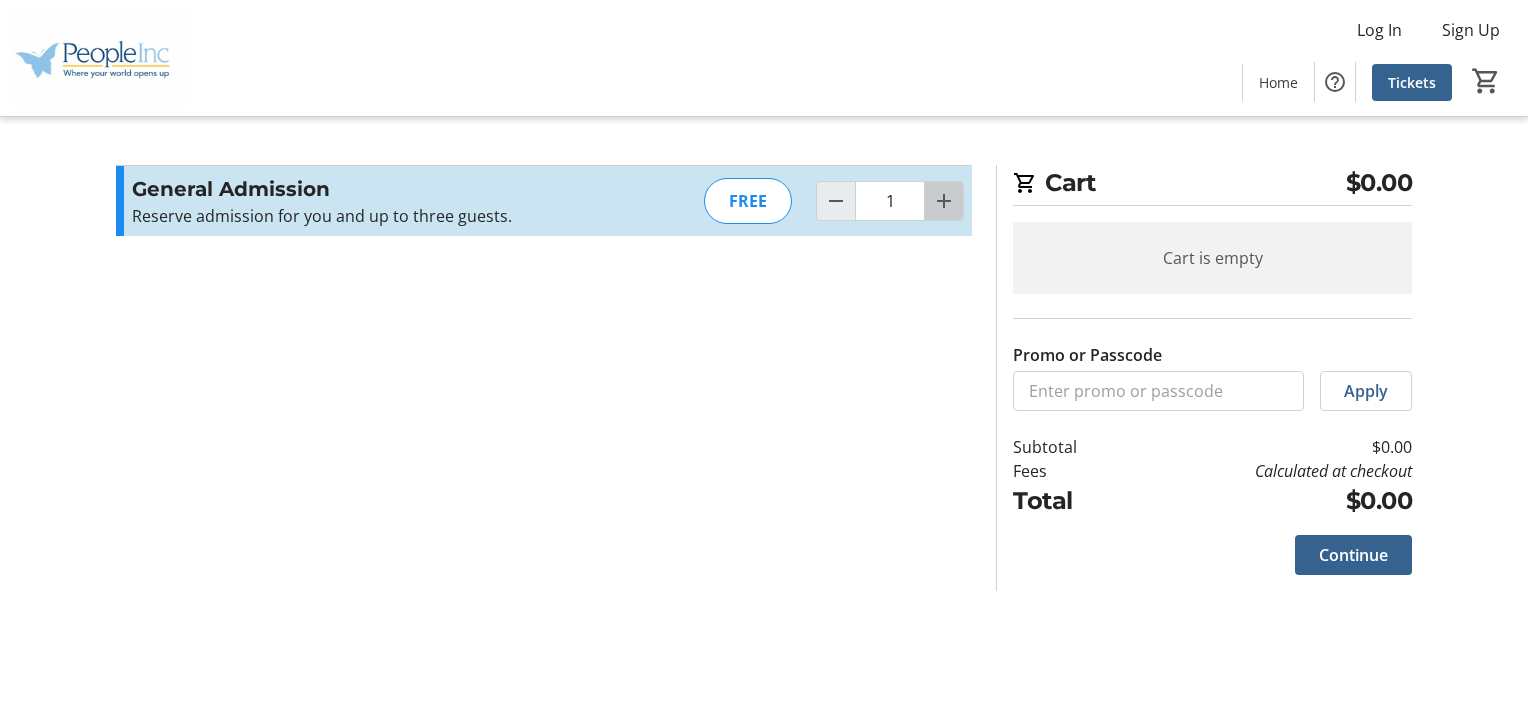click at bounding box center (944, 201) 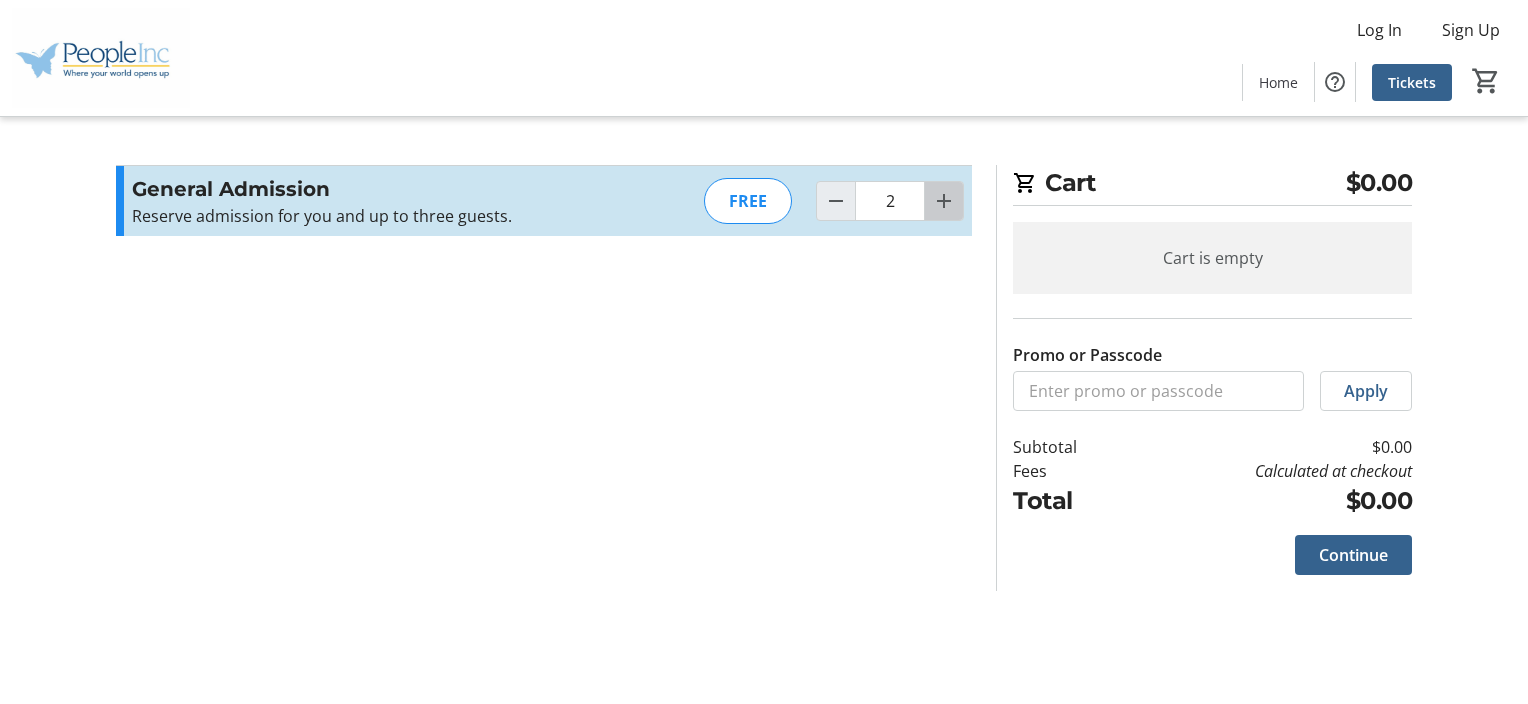 click at bounding box center [944, 201] 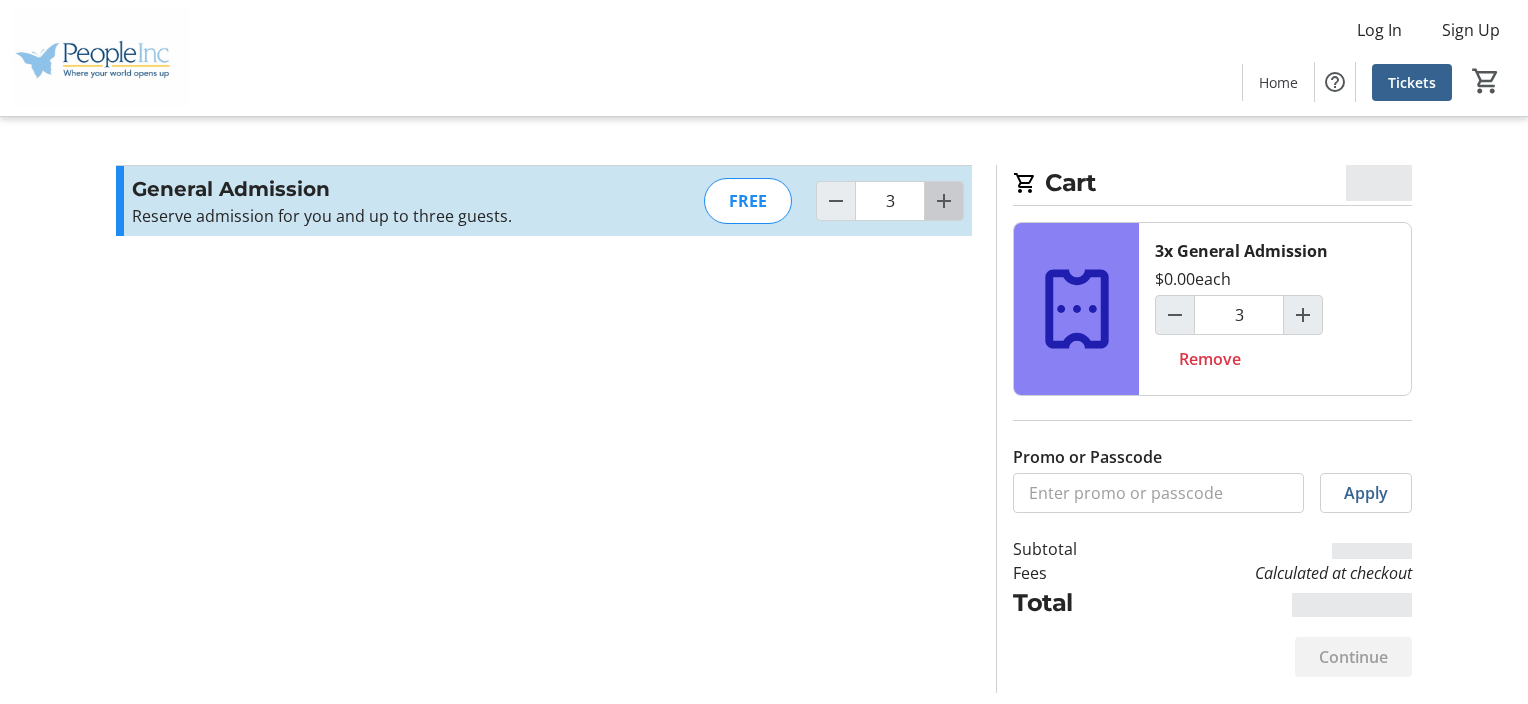 click at bounding box center [944, 201] 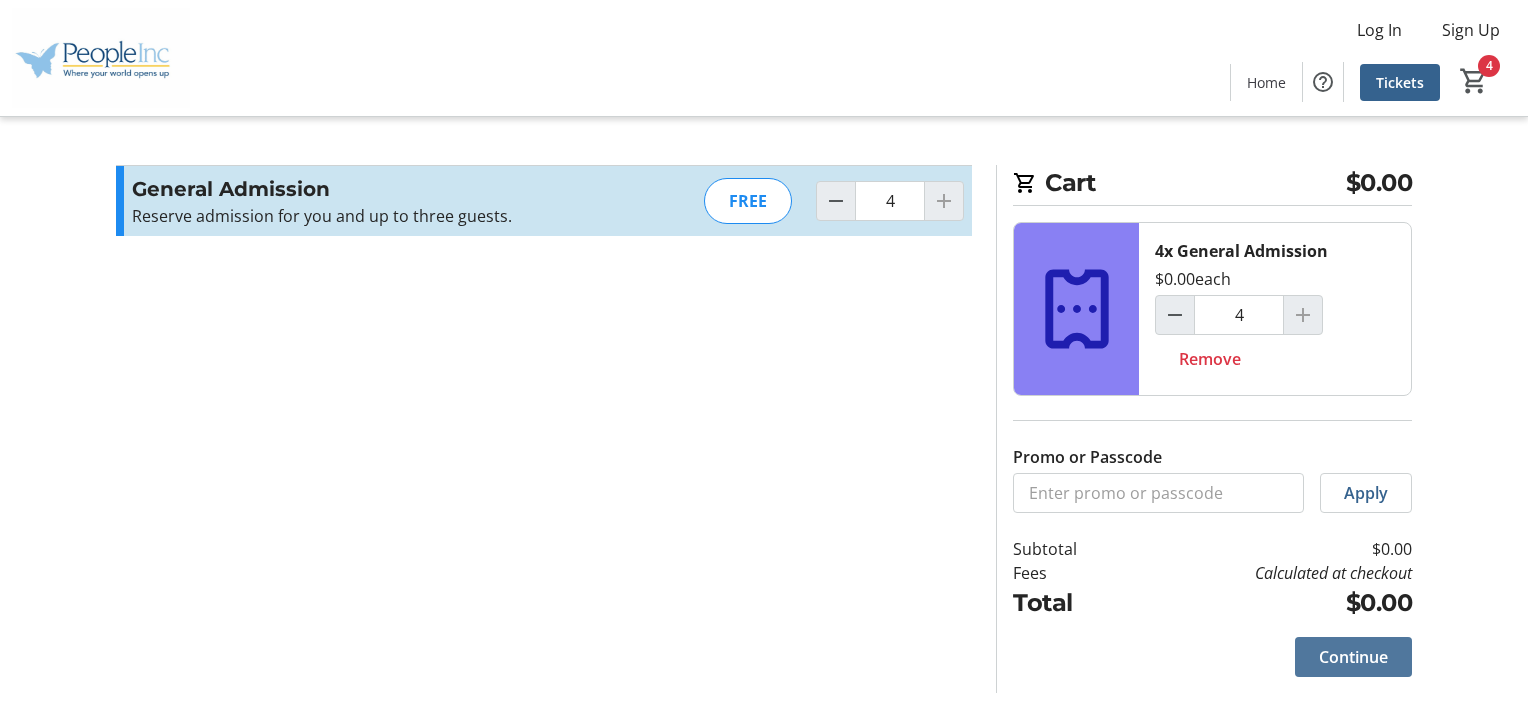 click on "Continue" at bounding box center (1353, 657) 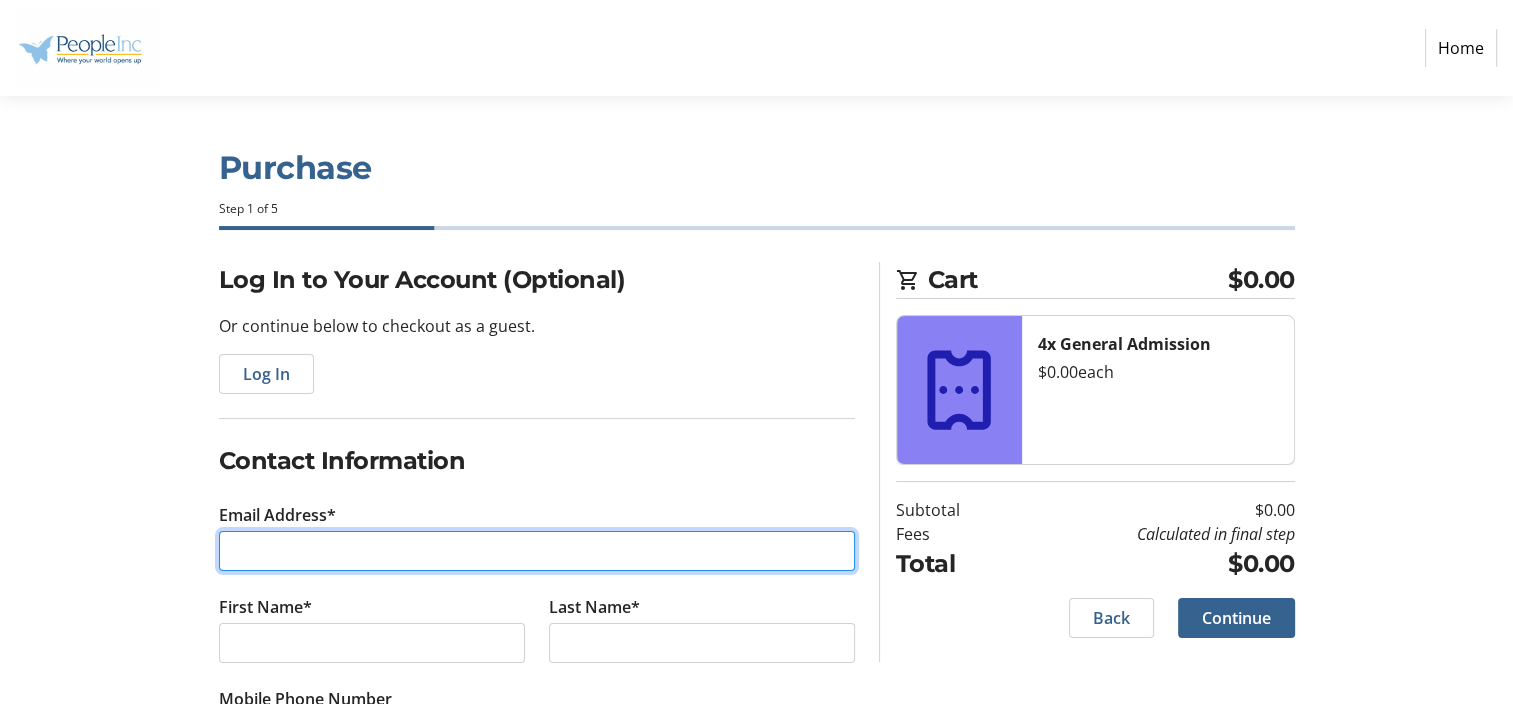 click on "Email Address*" at bounding box center (537, 551) 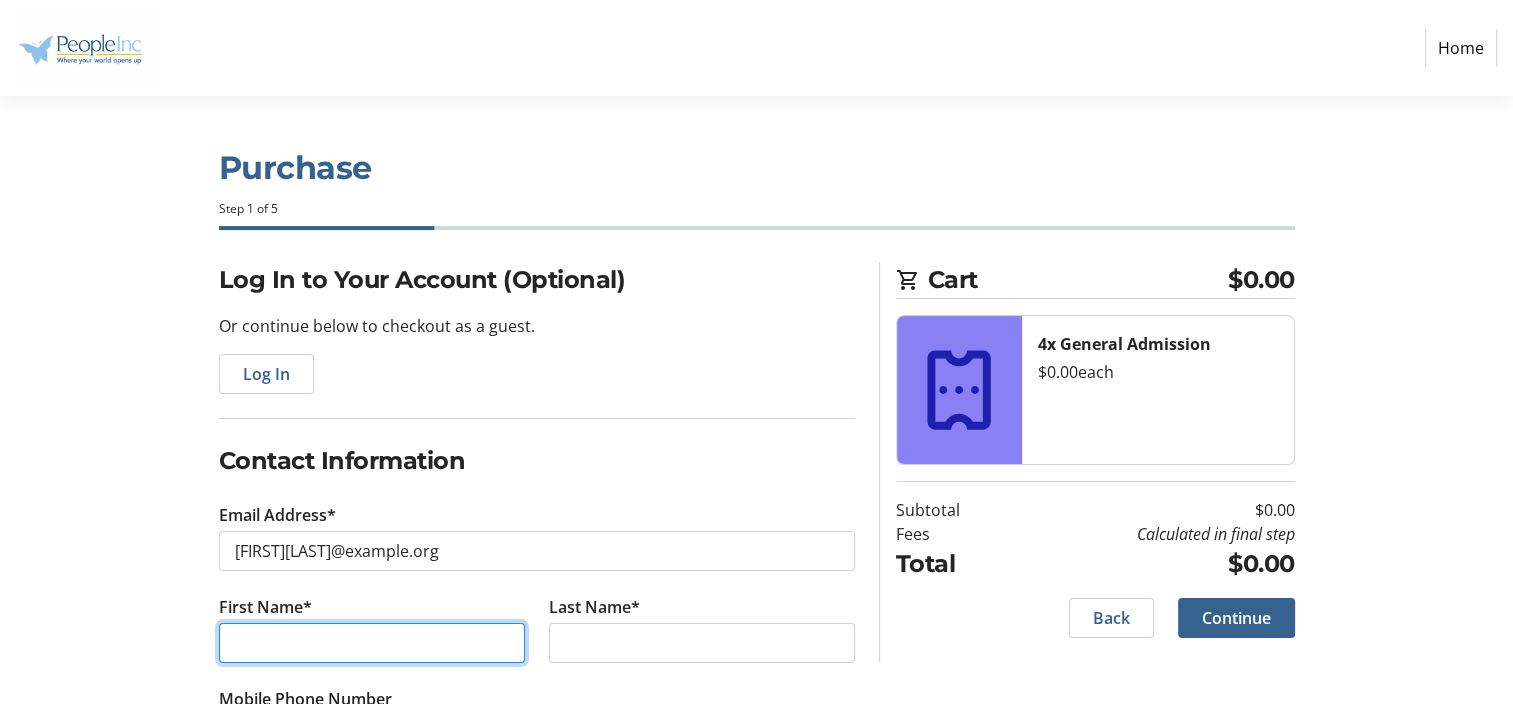 type on "[FIRST]" 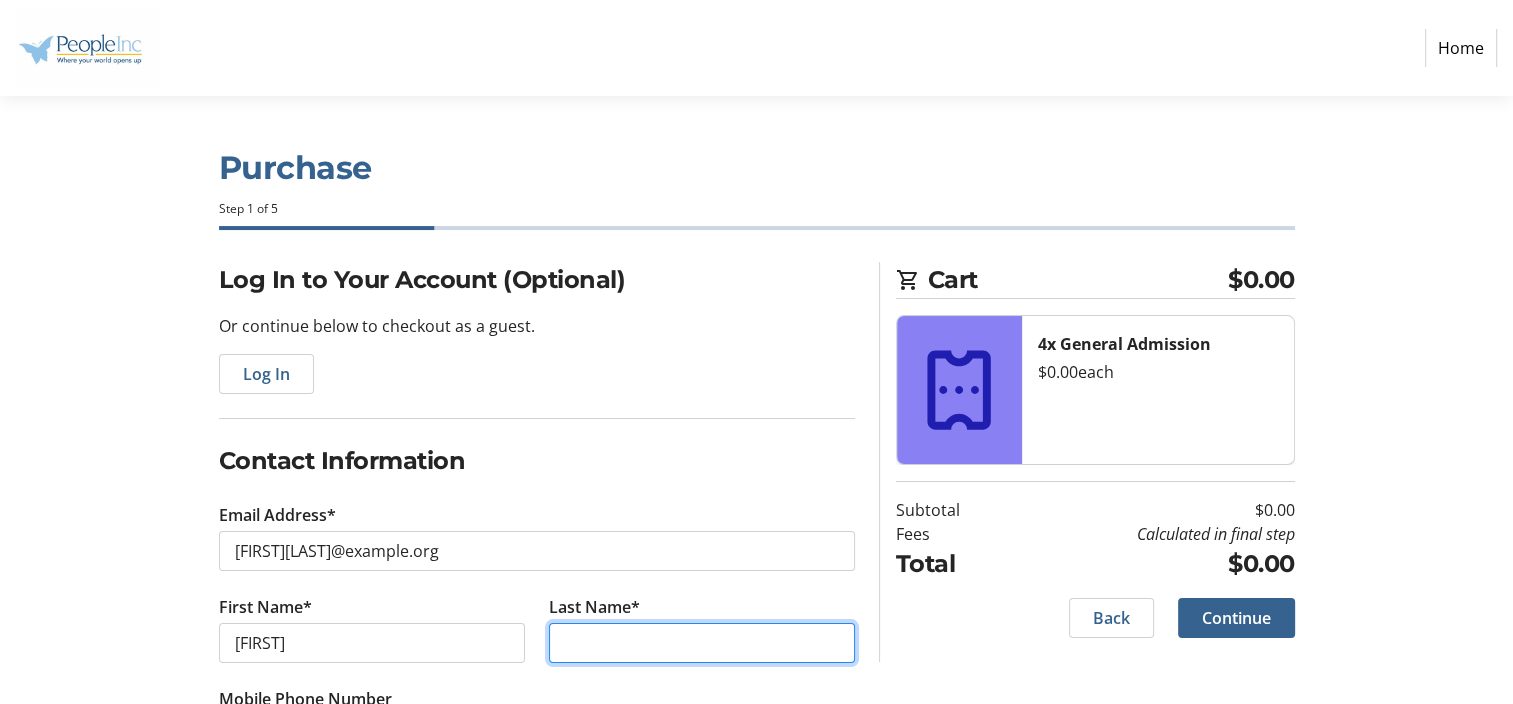 type on "[LAST]" 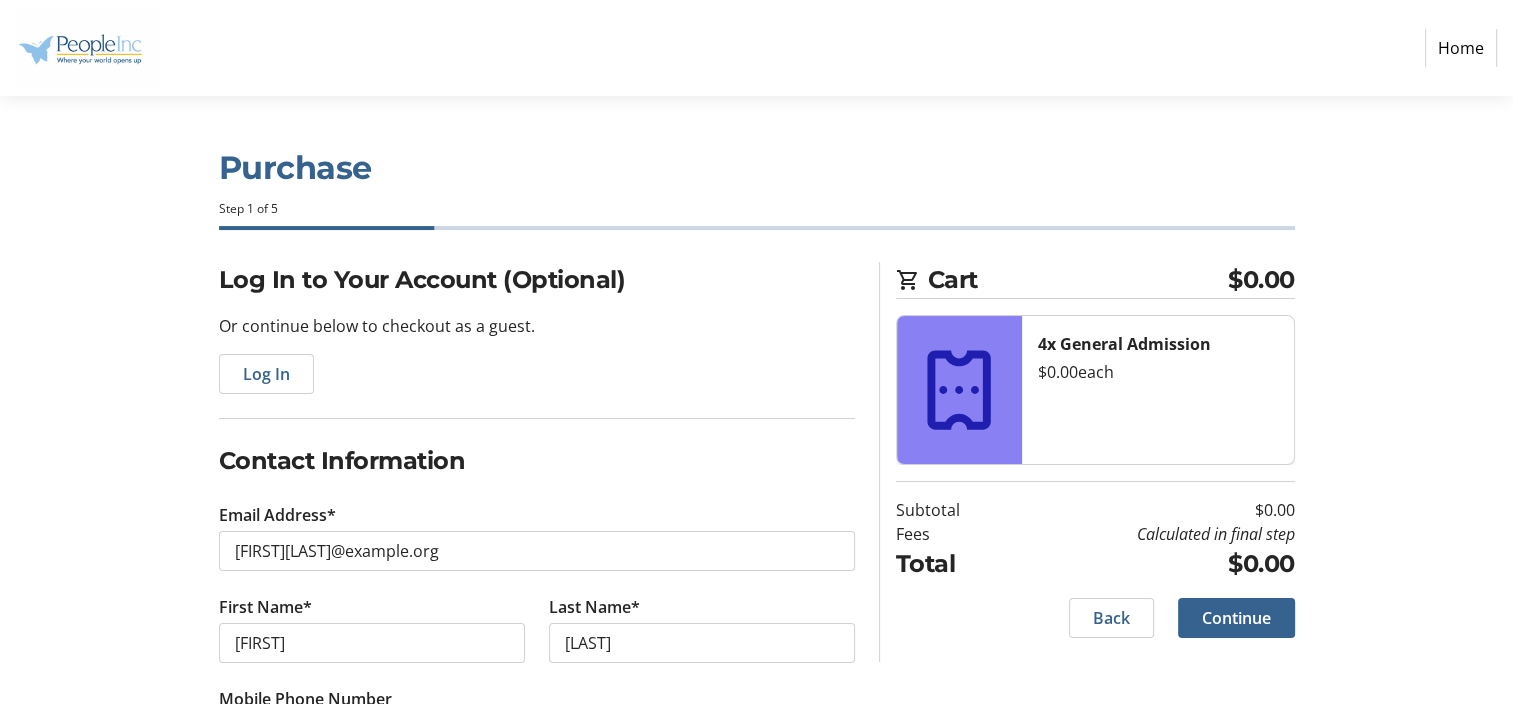 type on "[PHONE]" 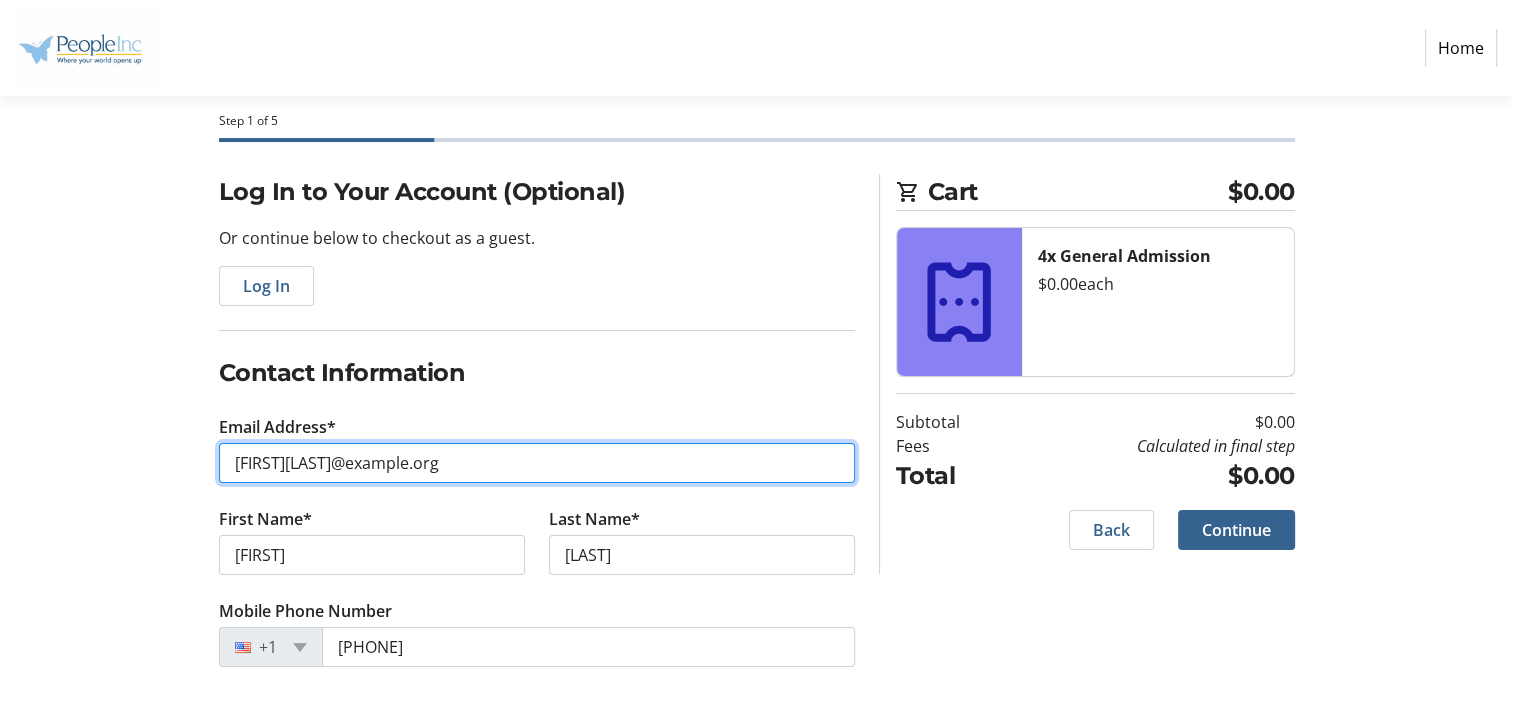 scroll, scrollTop: 97, scrollLeft: 0, axis: vertical 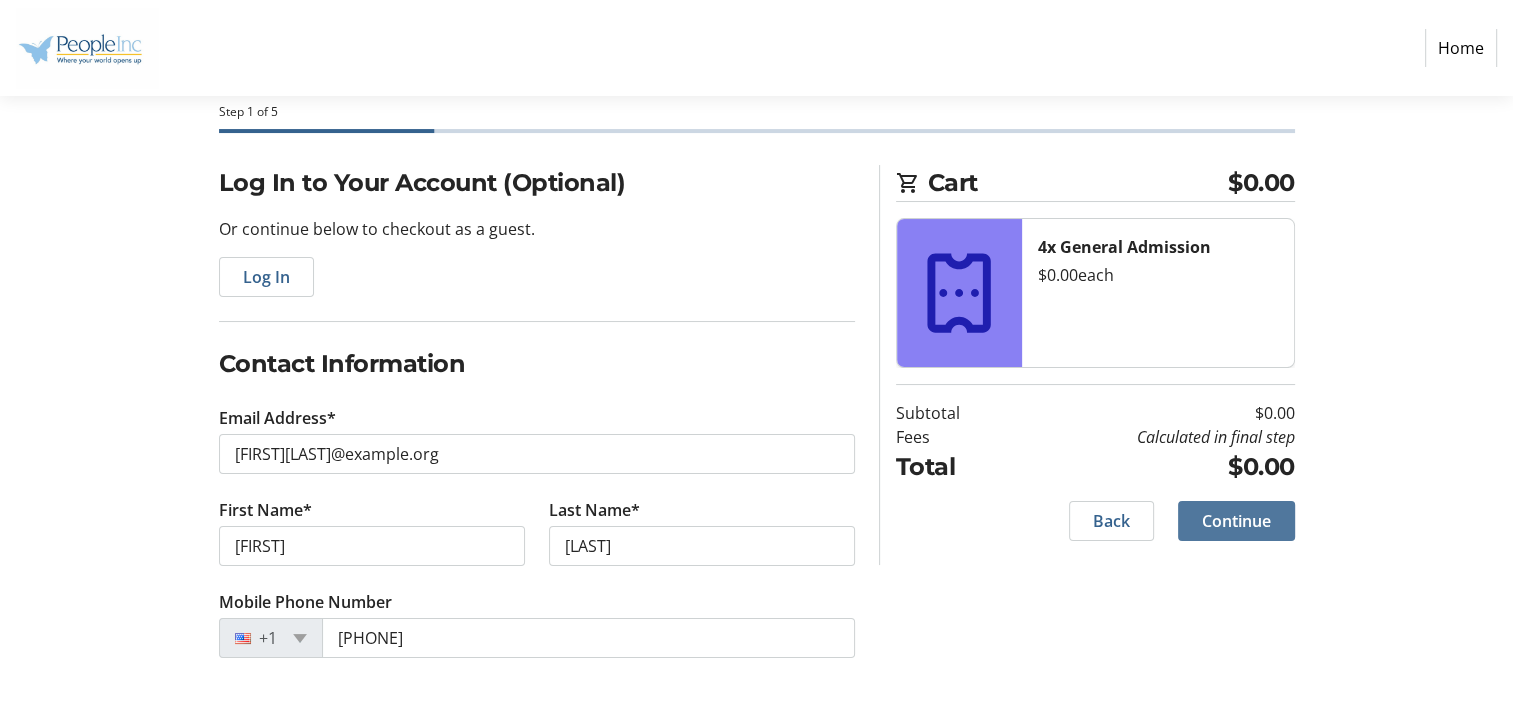 click on "Continue" at bounding box center (1236, 521) 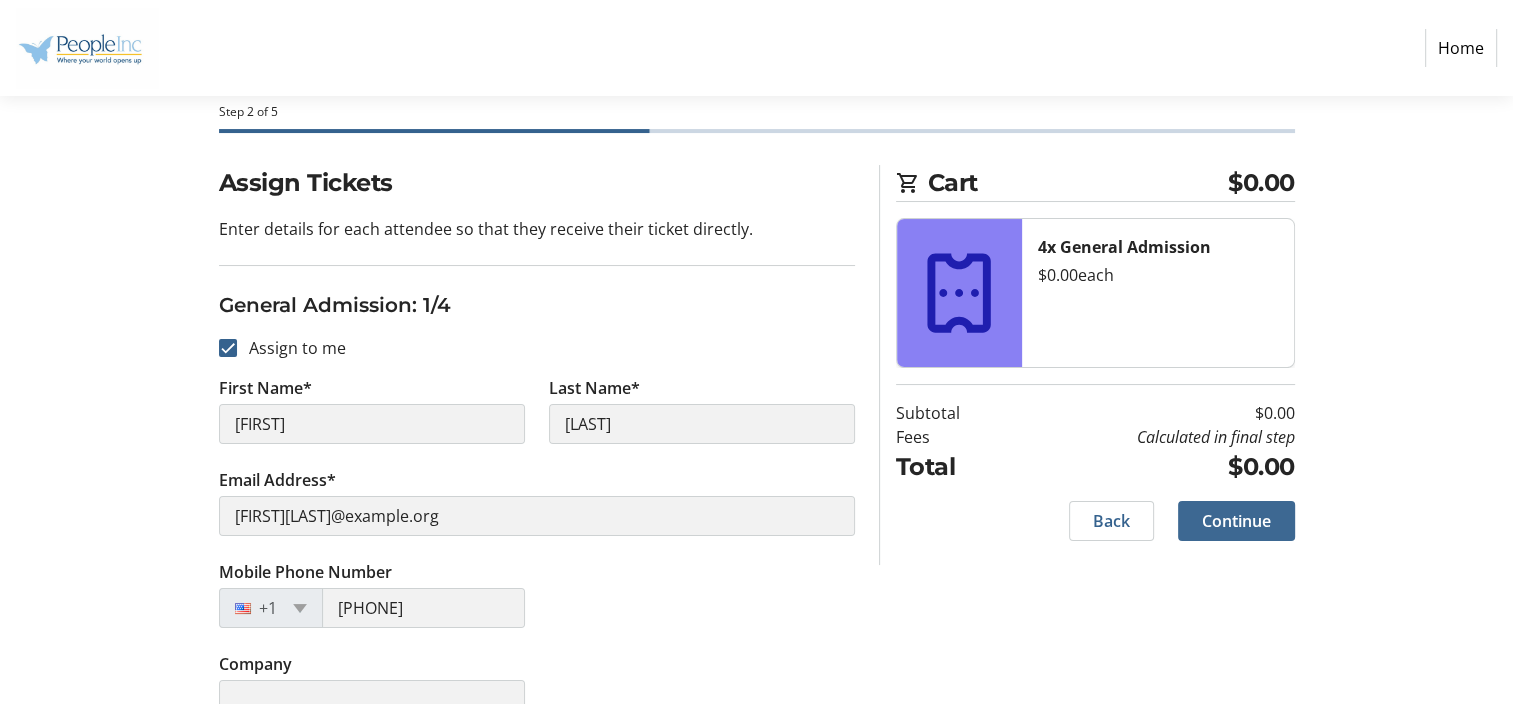 scroll, scrollTop: 0, scrollLeft: 0, axis: both 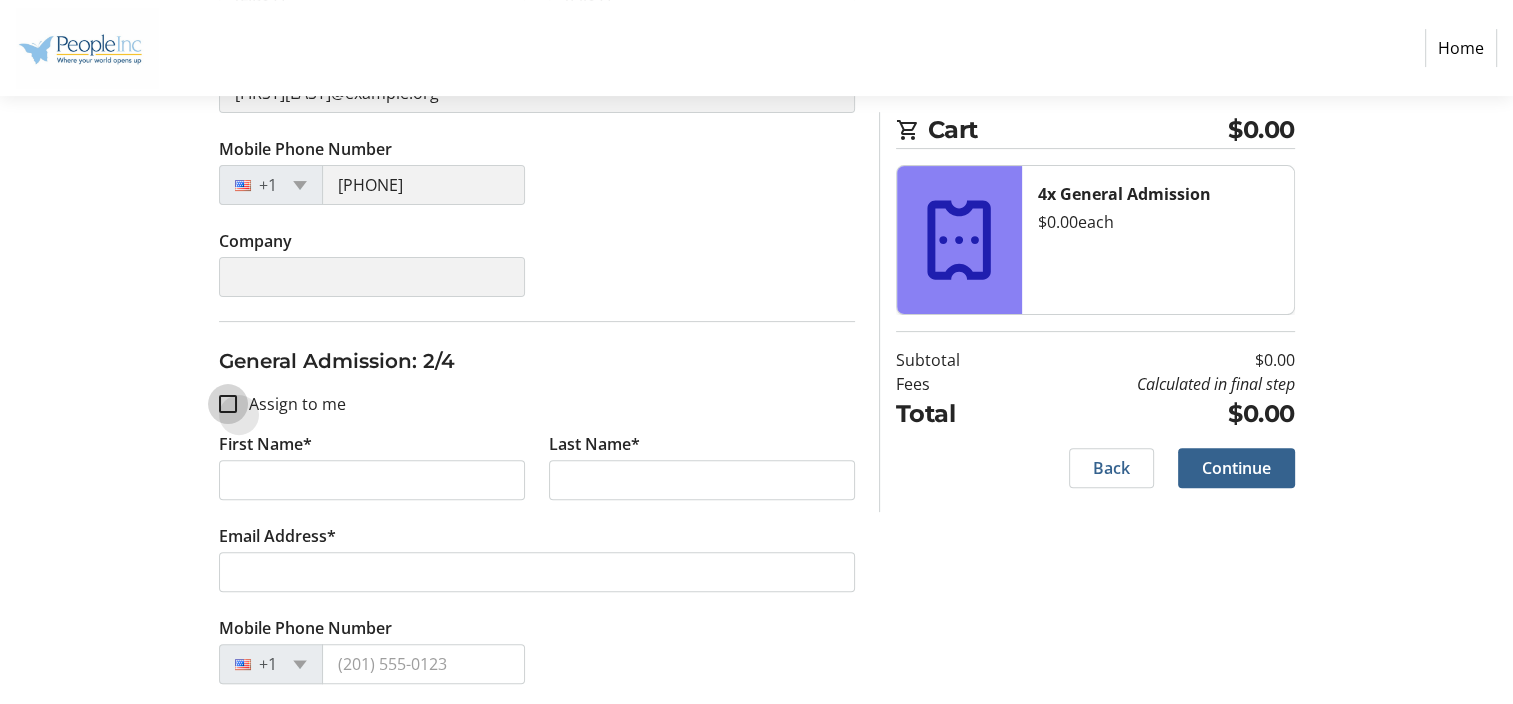 click on "Assign to me" at bounding box center [228, 404] 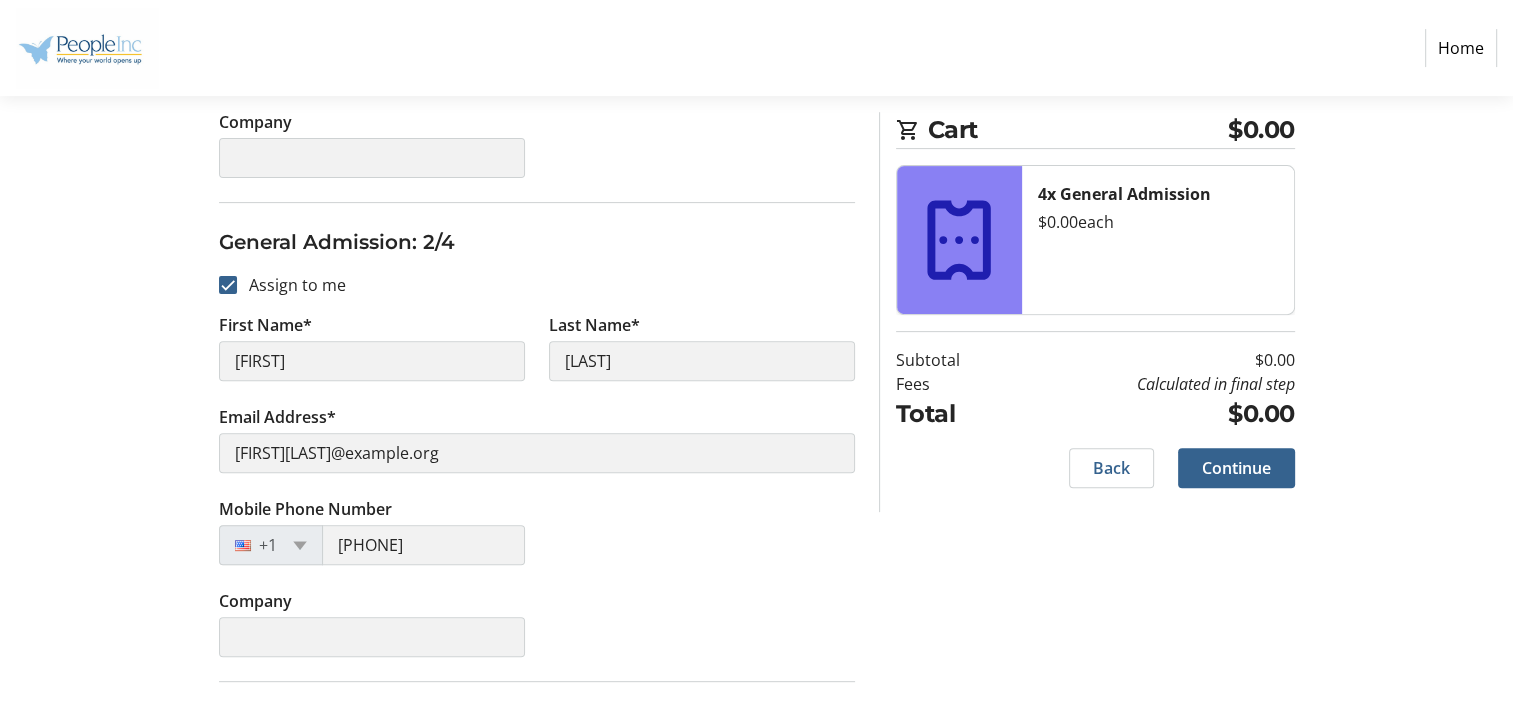 scroll, scrollTop: 679, scrollLeft: 0, axis: vertical 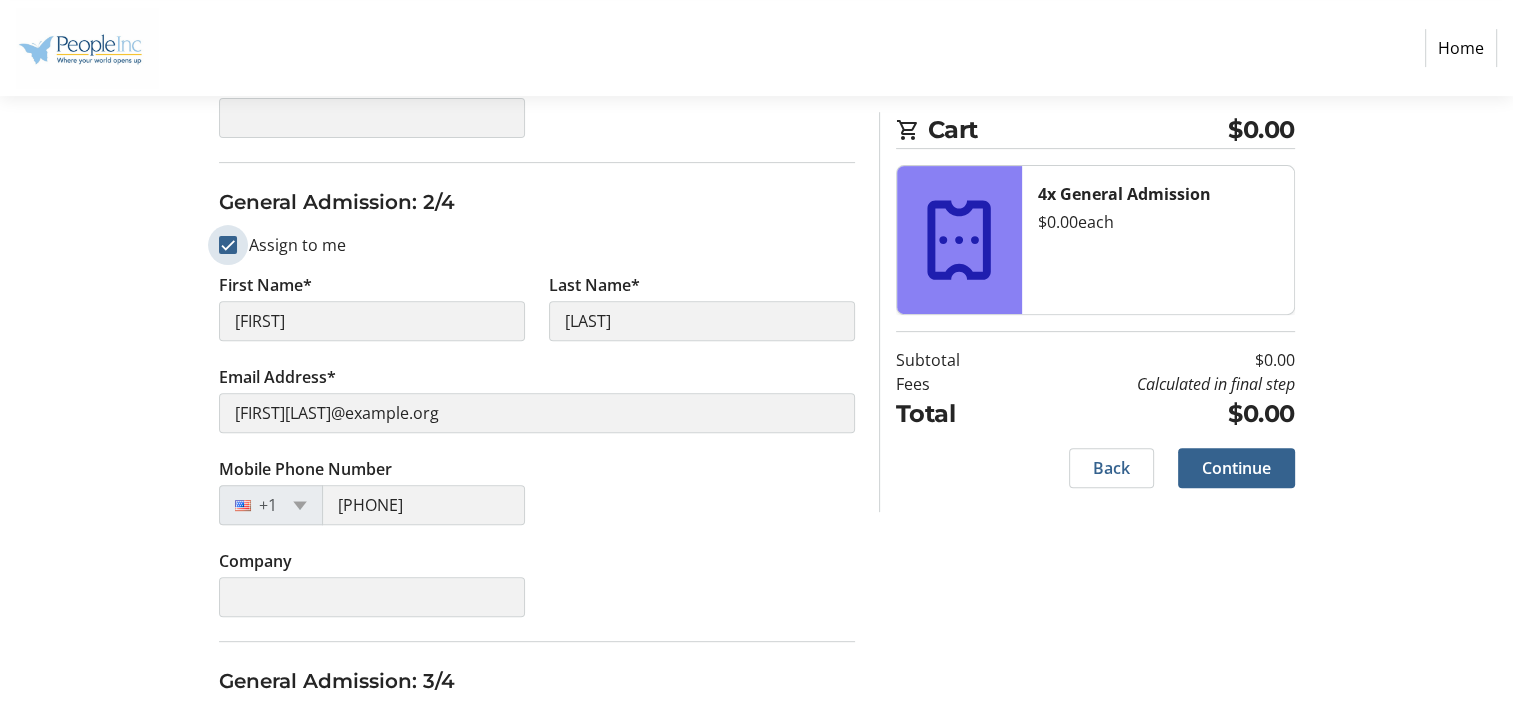 drag, startPoint x: 279, startPoint y: 320, endPoint x: 224, endPoint y: 247, distance: 91.400215 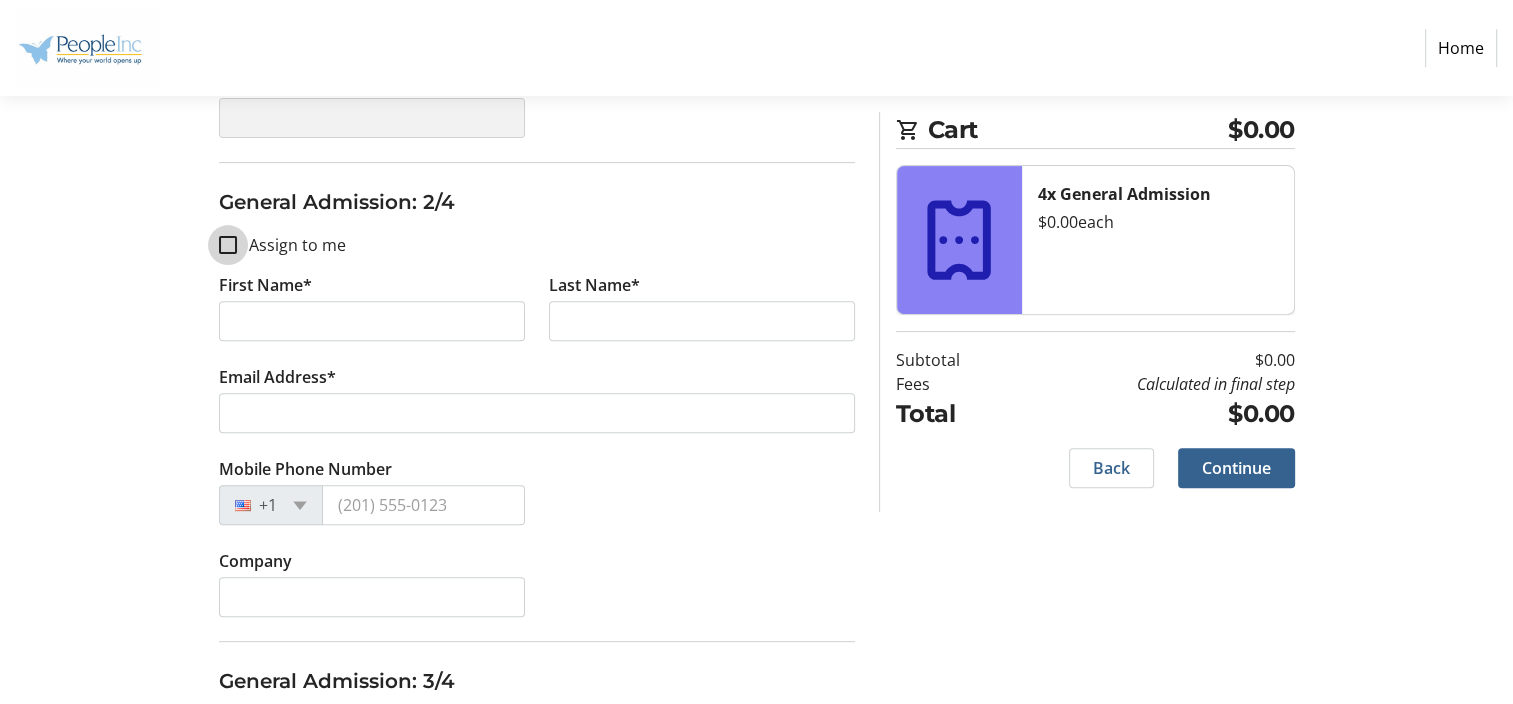 click on "Assign to me" at bounding box center [228, 245] 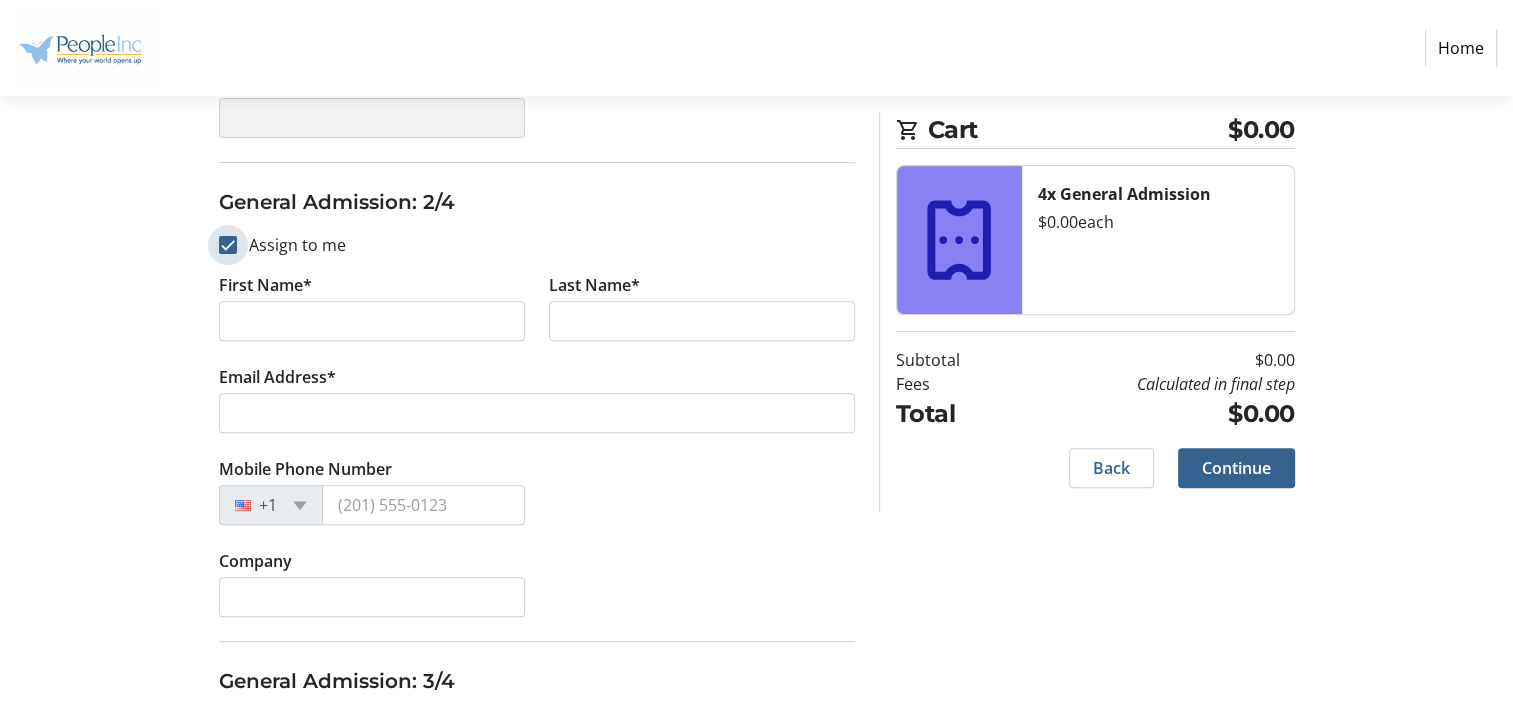 checkbox on "true" 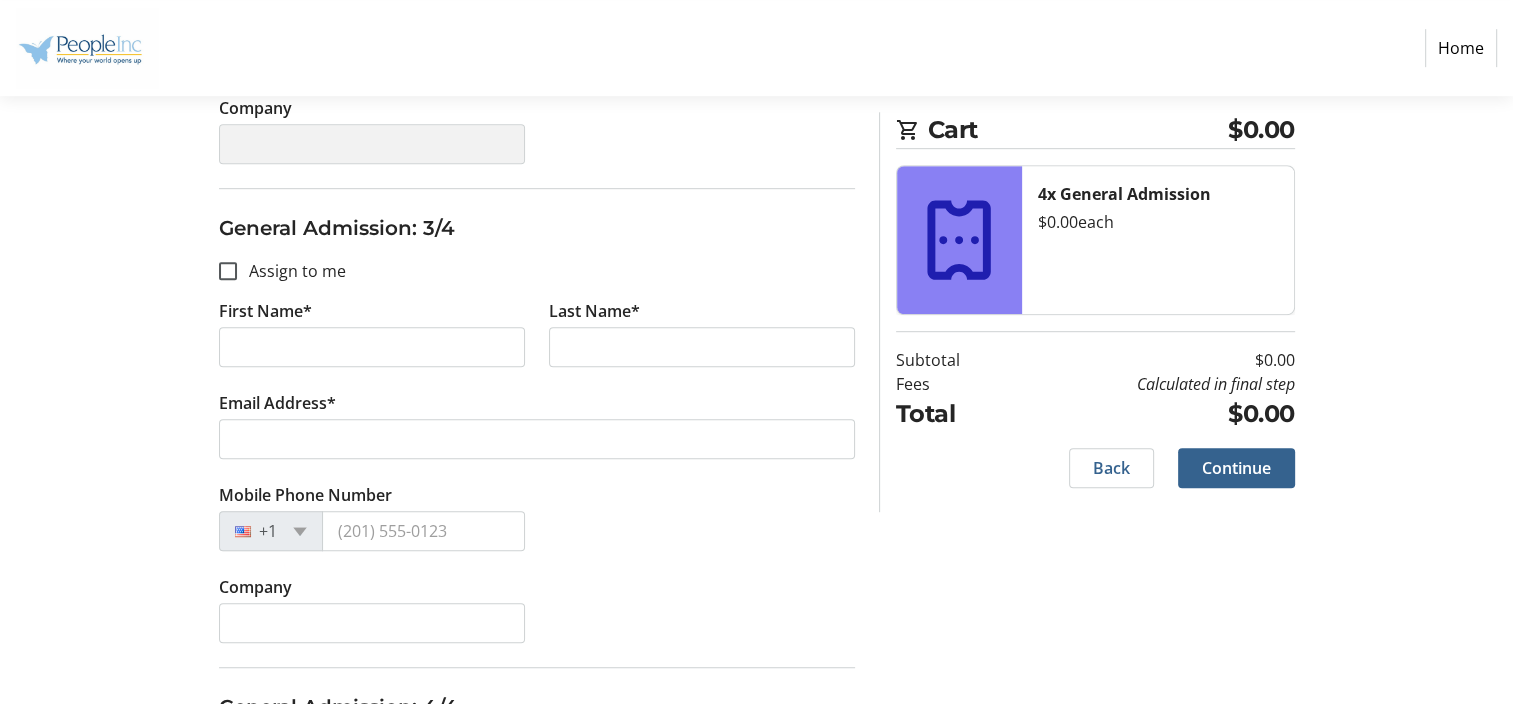 scroll, scrollTop: 1145, scrollLeft: 0, axis: vertical 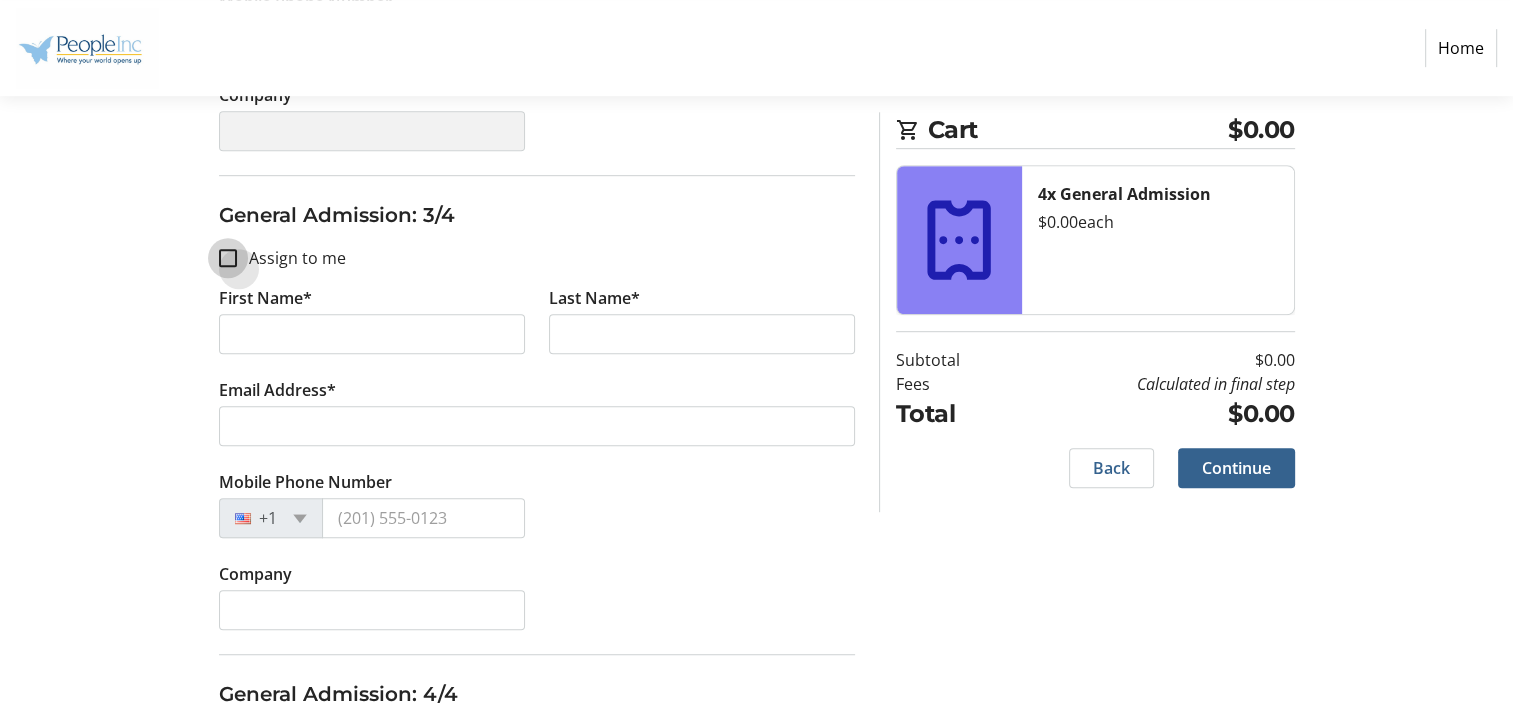 click on "Assign to me" at bounding box center (228, 258) 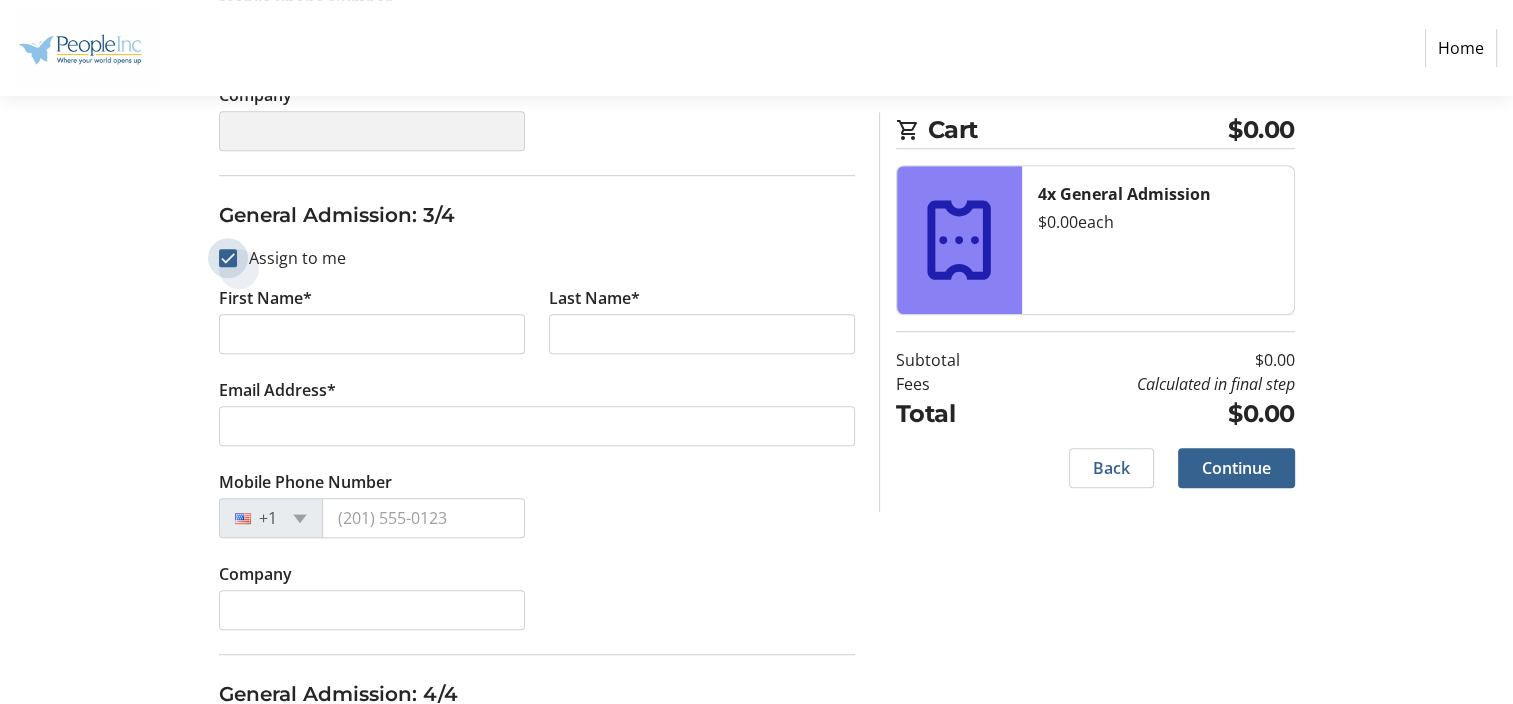 checkbox on "true" 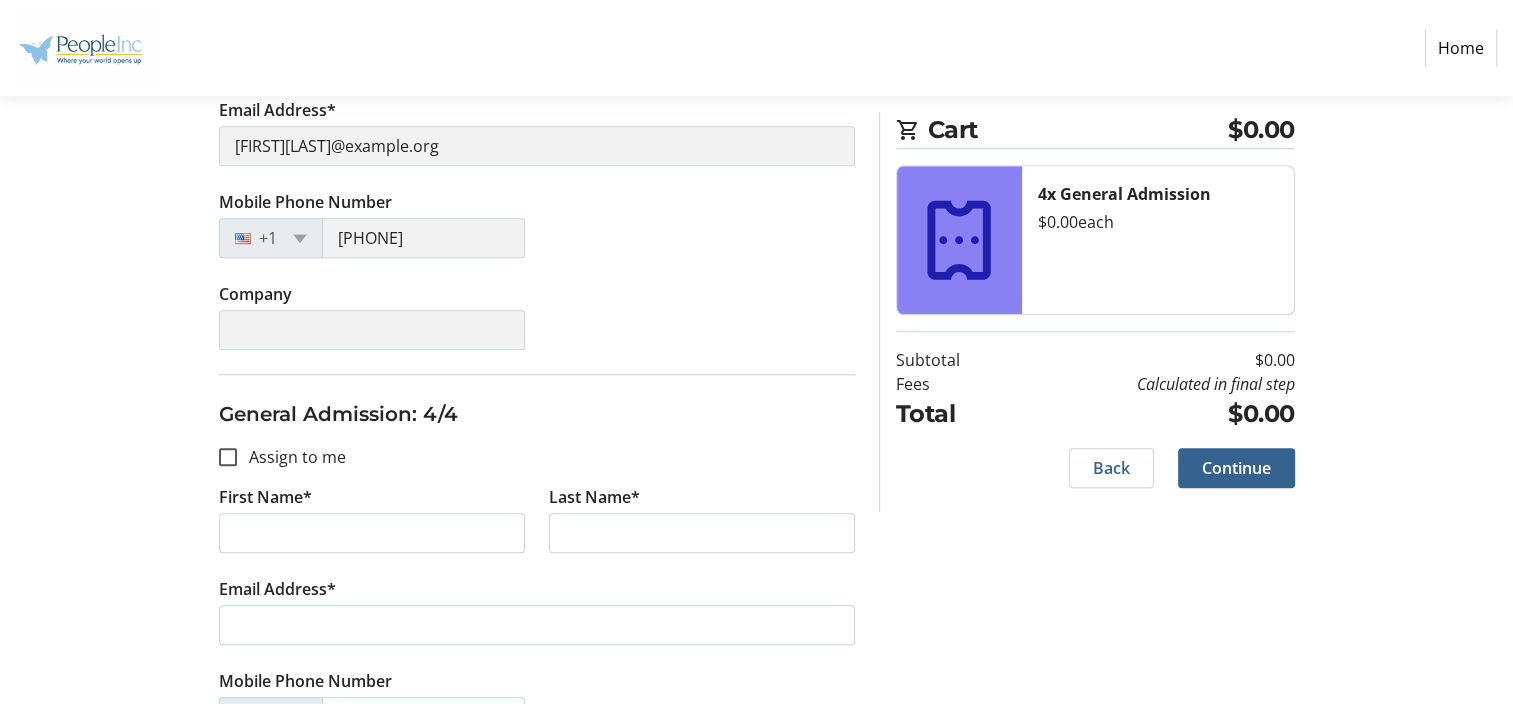 scroll, scrollTop: 1519, scrollLeft: 0, axis: vertical 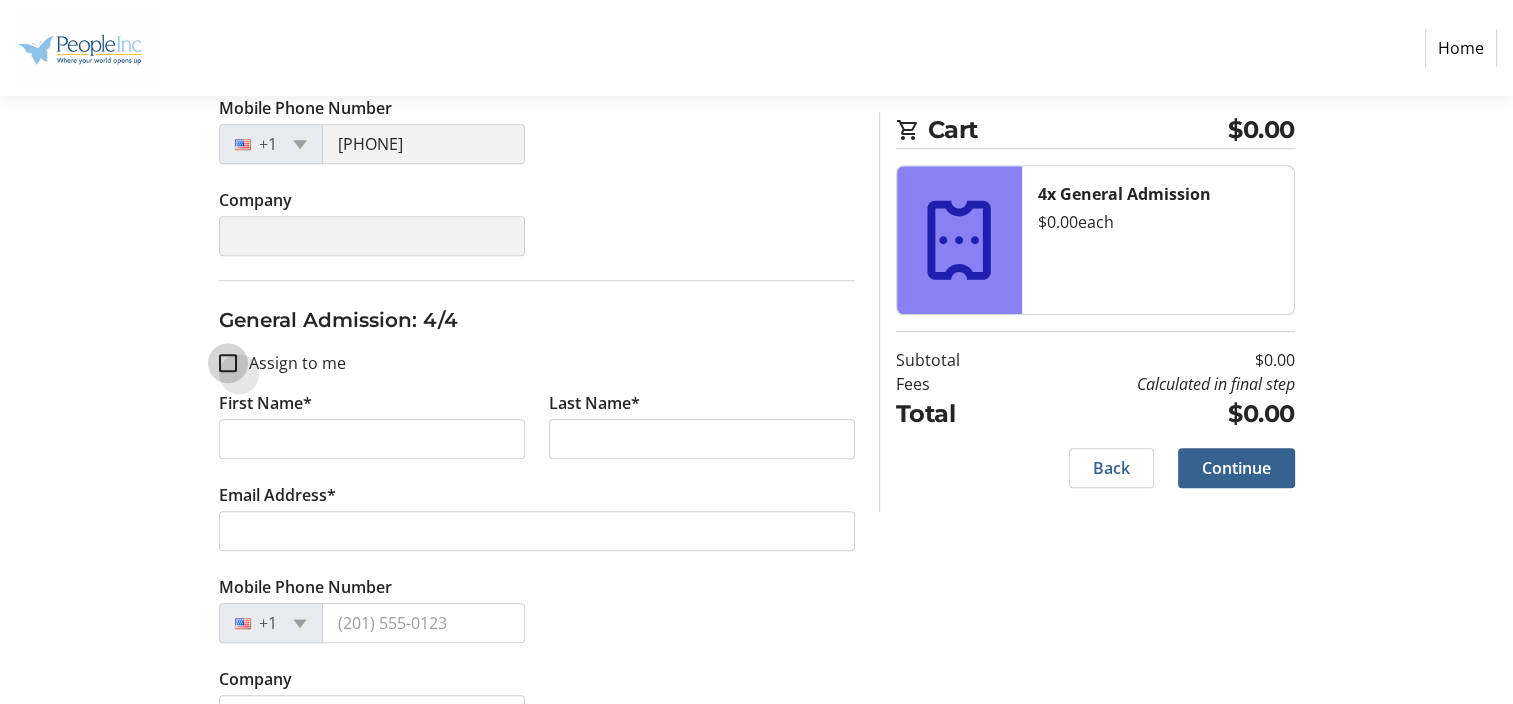 click on "Assign to me" at bounding box center [228, 363] 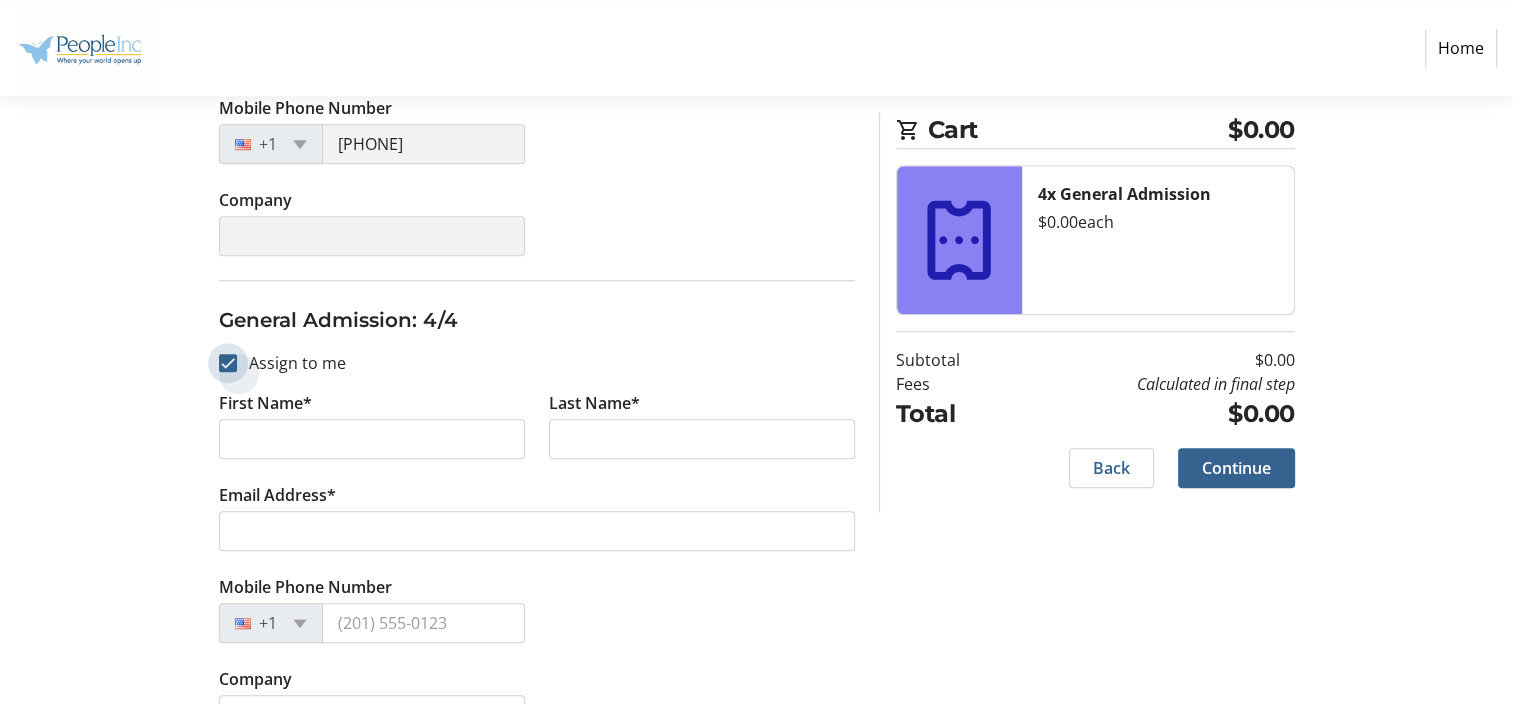checkbox on "true" 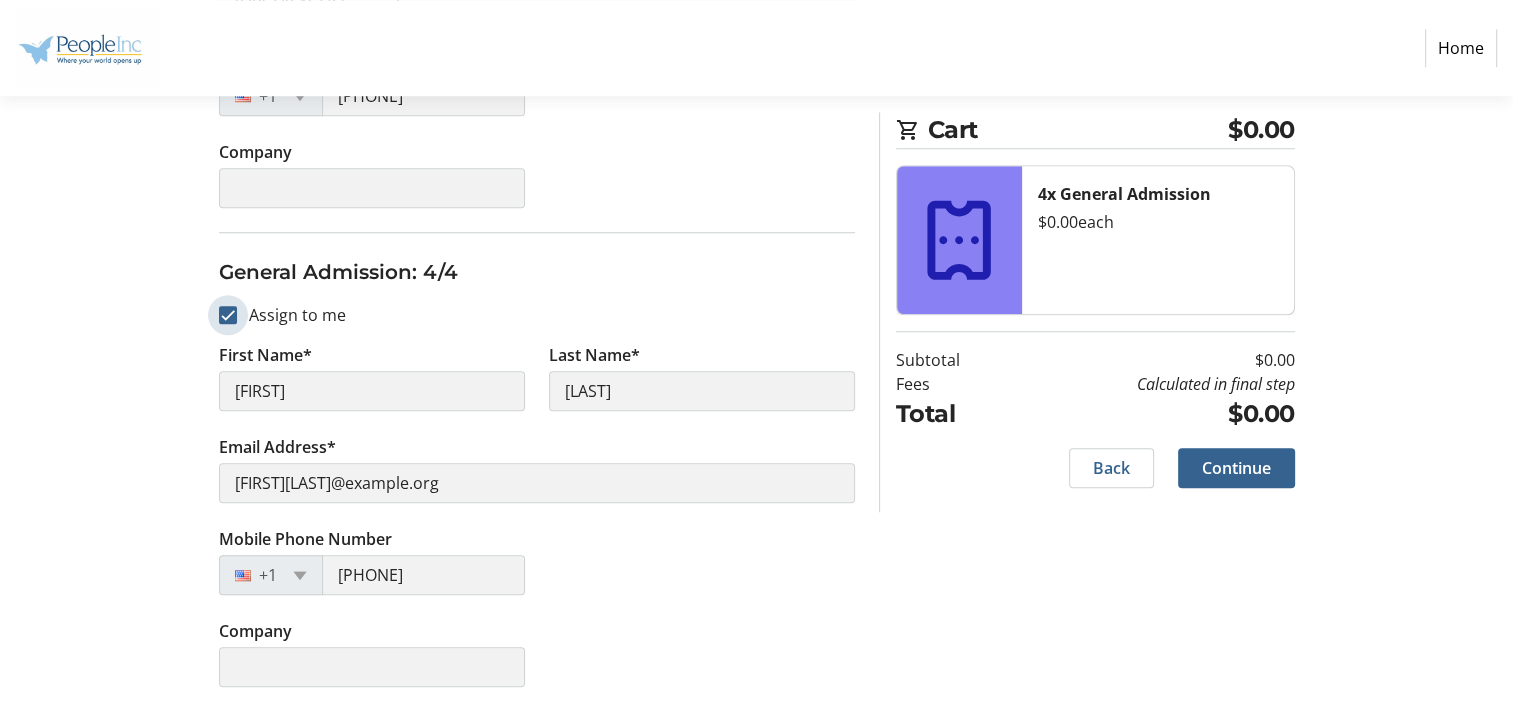 scroll, scrollTop: 1568, scrollLeft: 0, axis: vertical 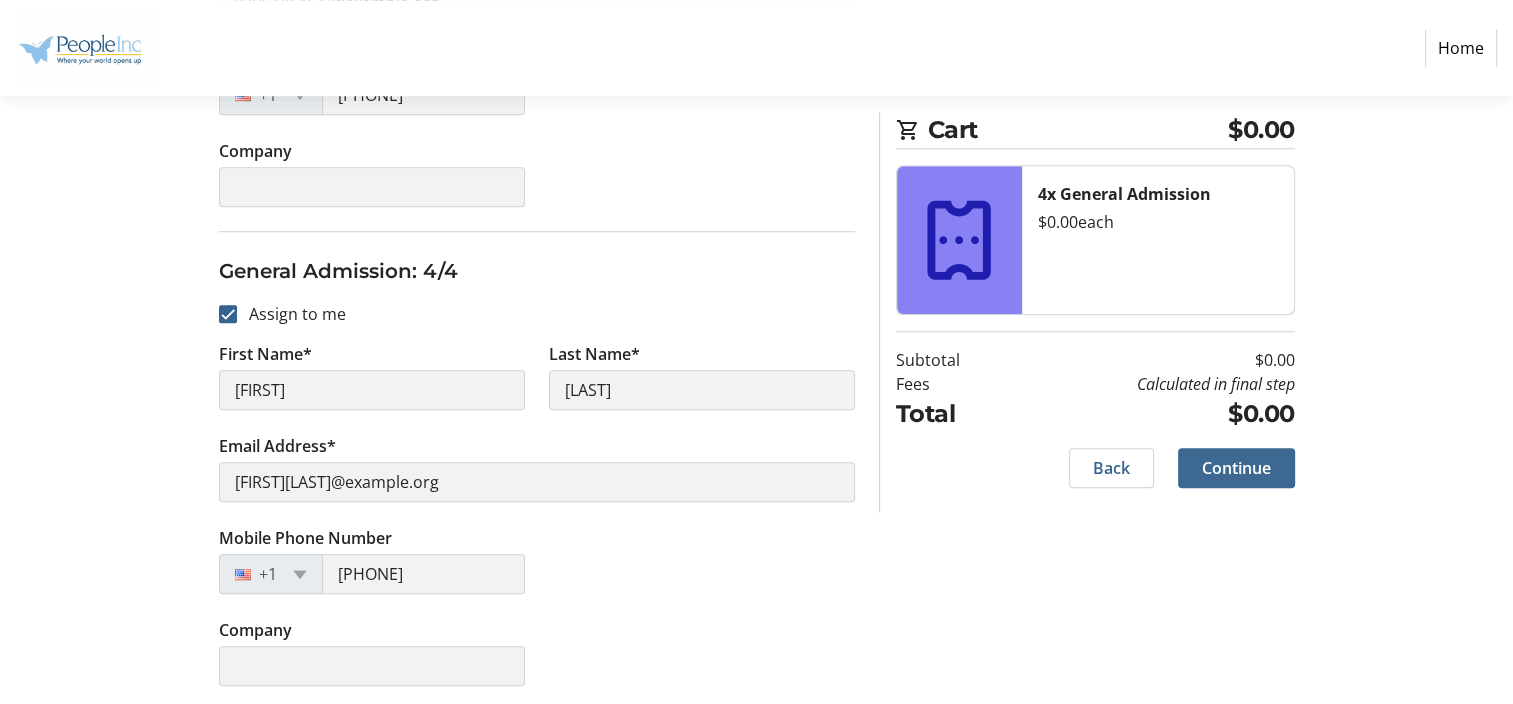 click on "Continue" at bounding box center (1236, 468) 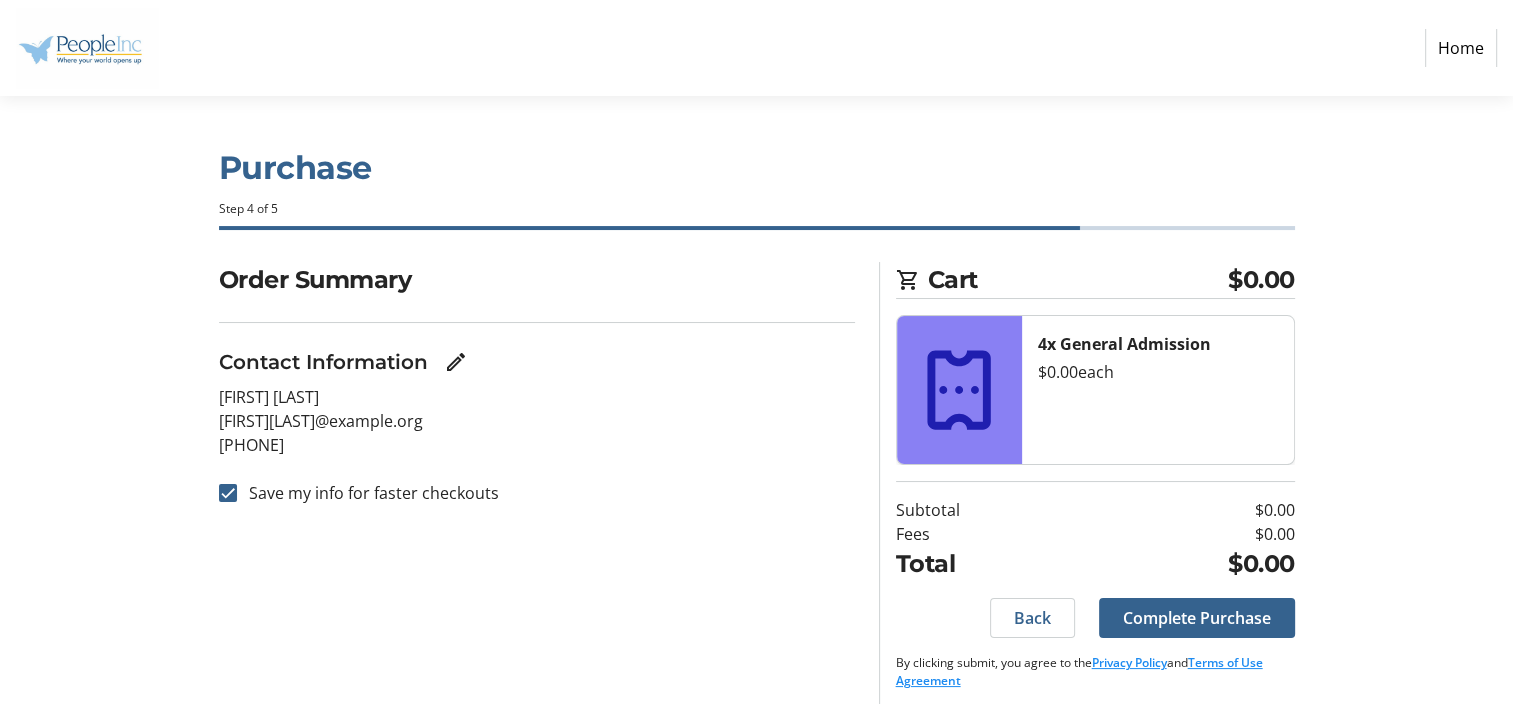 scroll, scrollTop: 9, scrollLeft: 0, axis: vertical 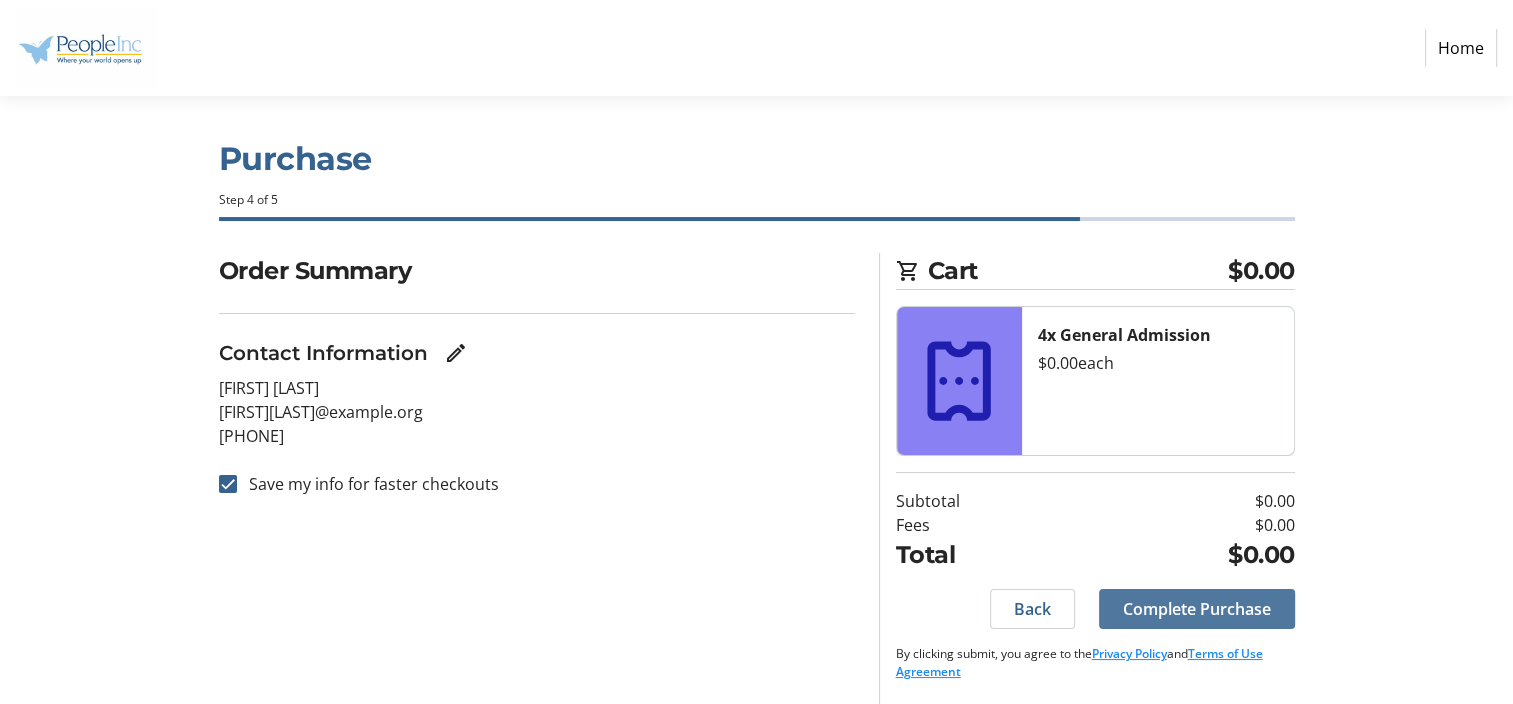 click on "Complete Purchase" at bounding box center [1197, 609] 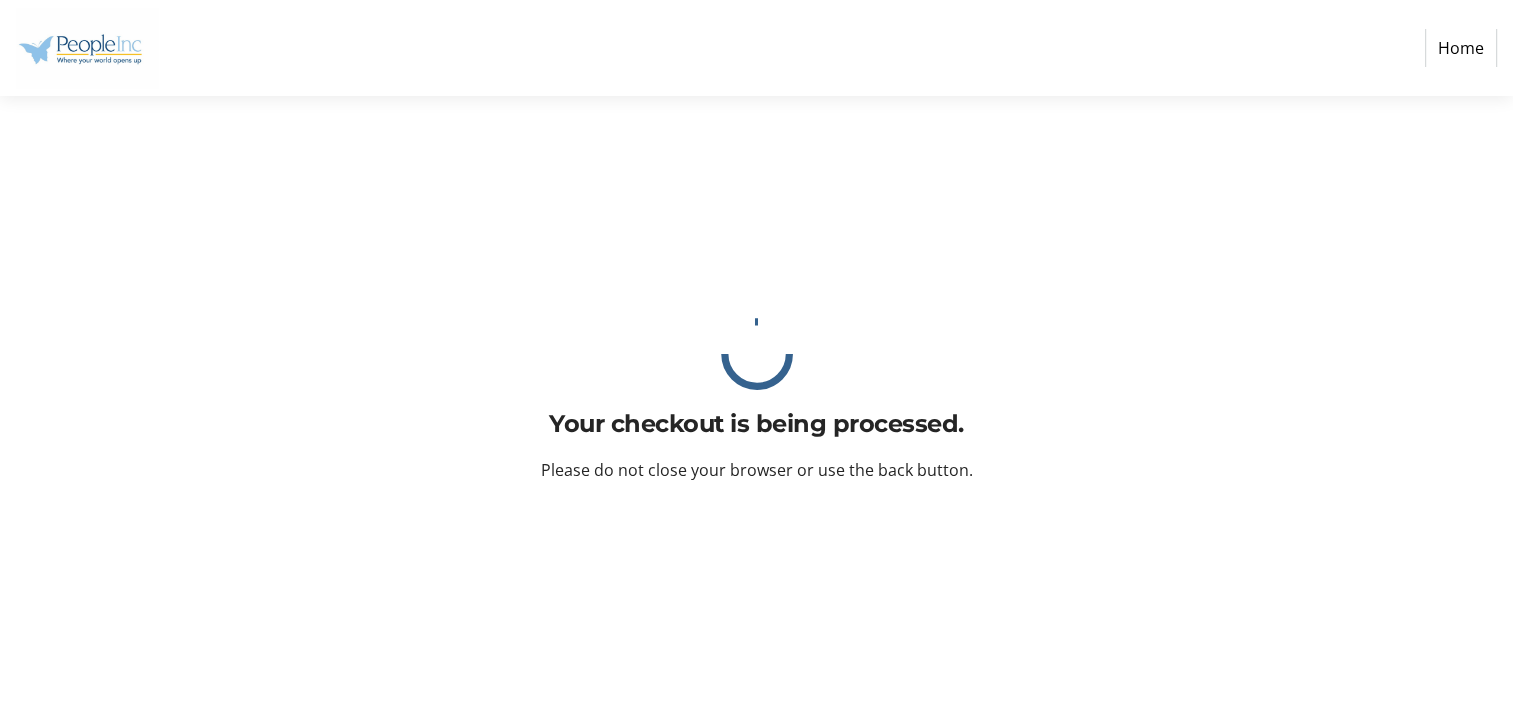 scroll, scrollTop: 0, scrollLeft: 0, axis: both 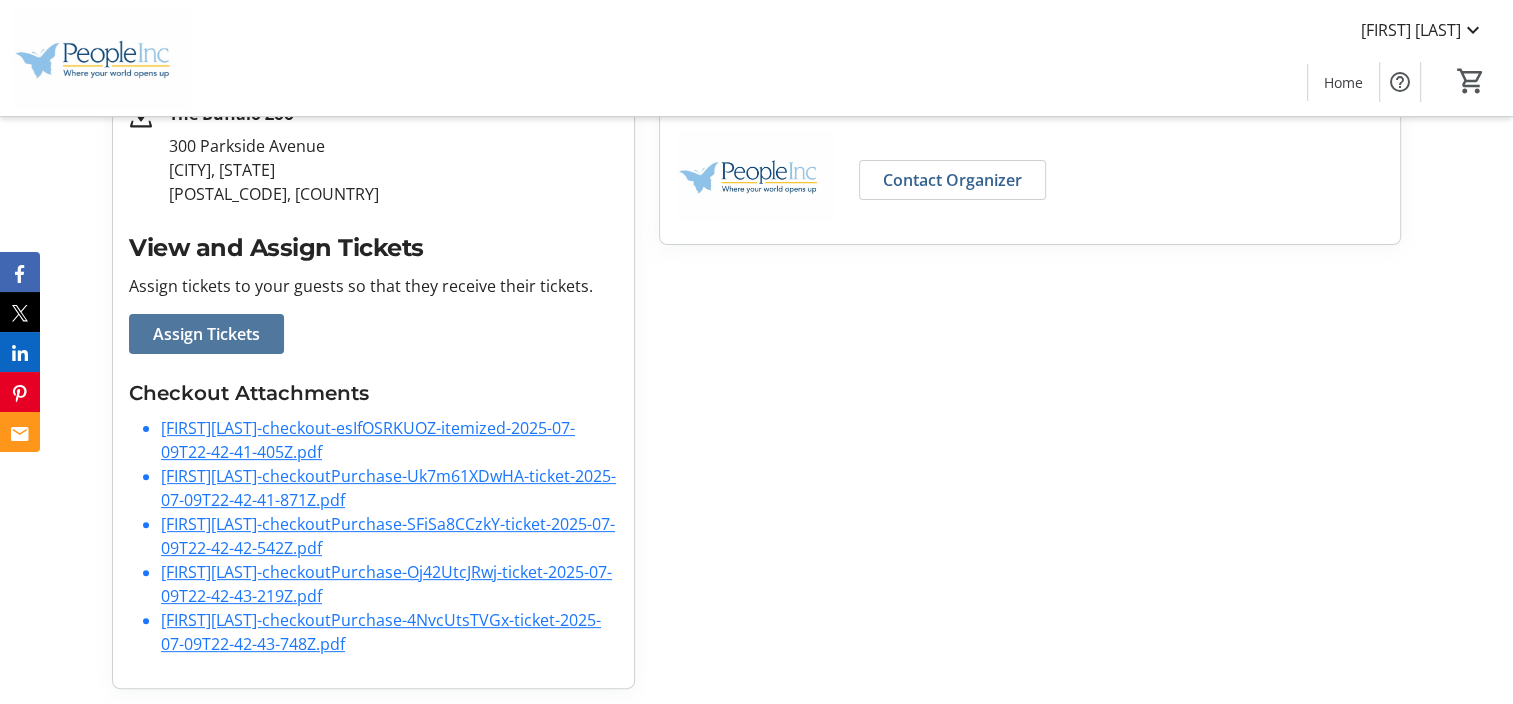 click on "Assign Tickets" at bounding box center (206, 334) 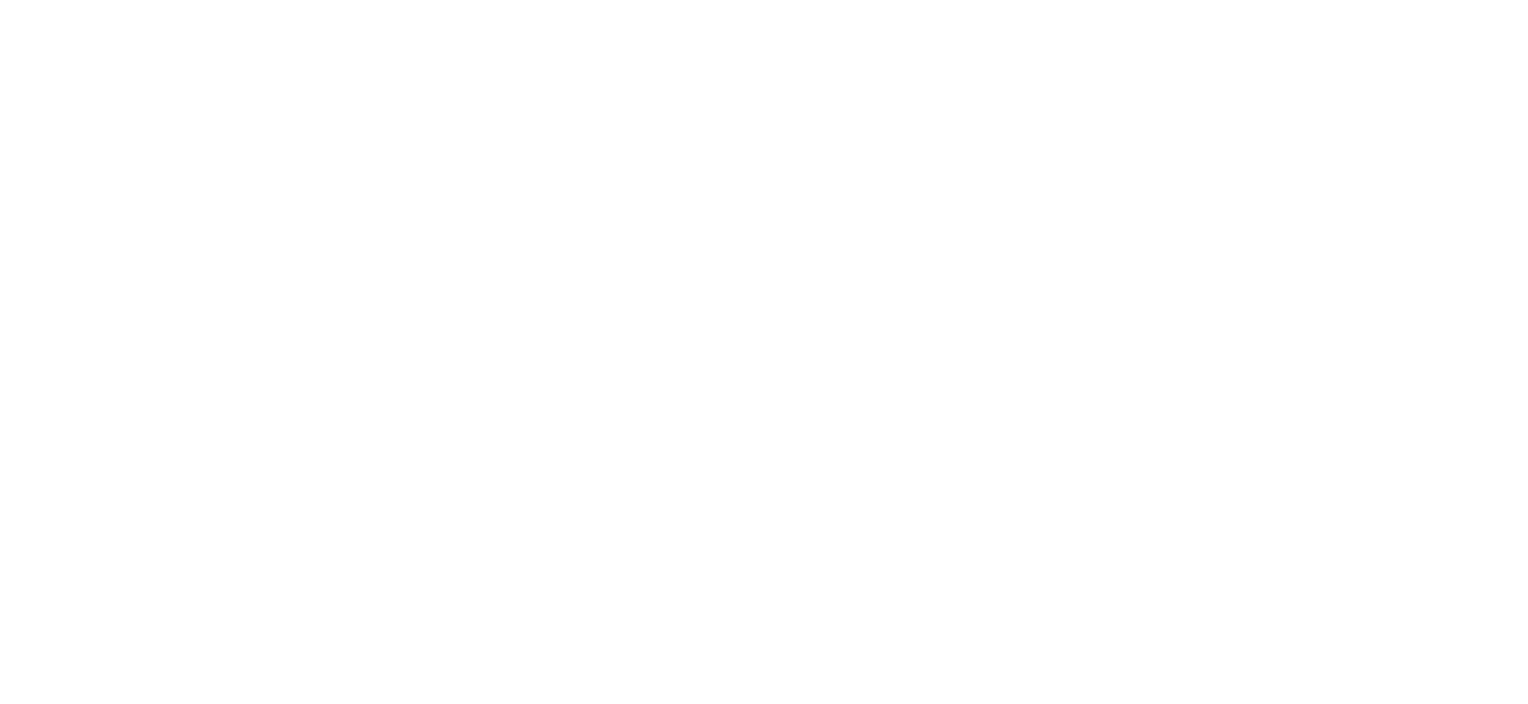 scroll, scrollTop: 0, scrollLeft: 0, axis: both 